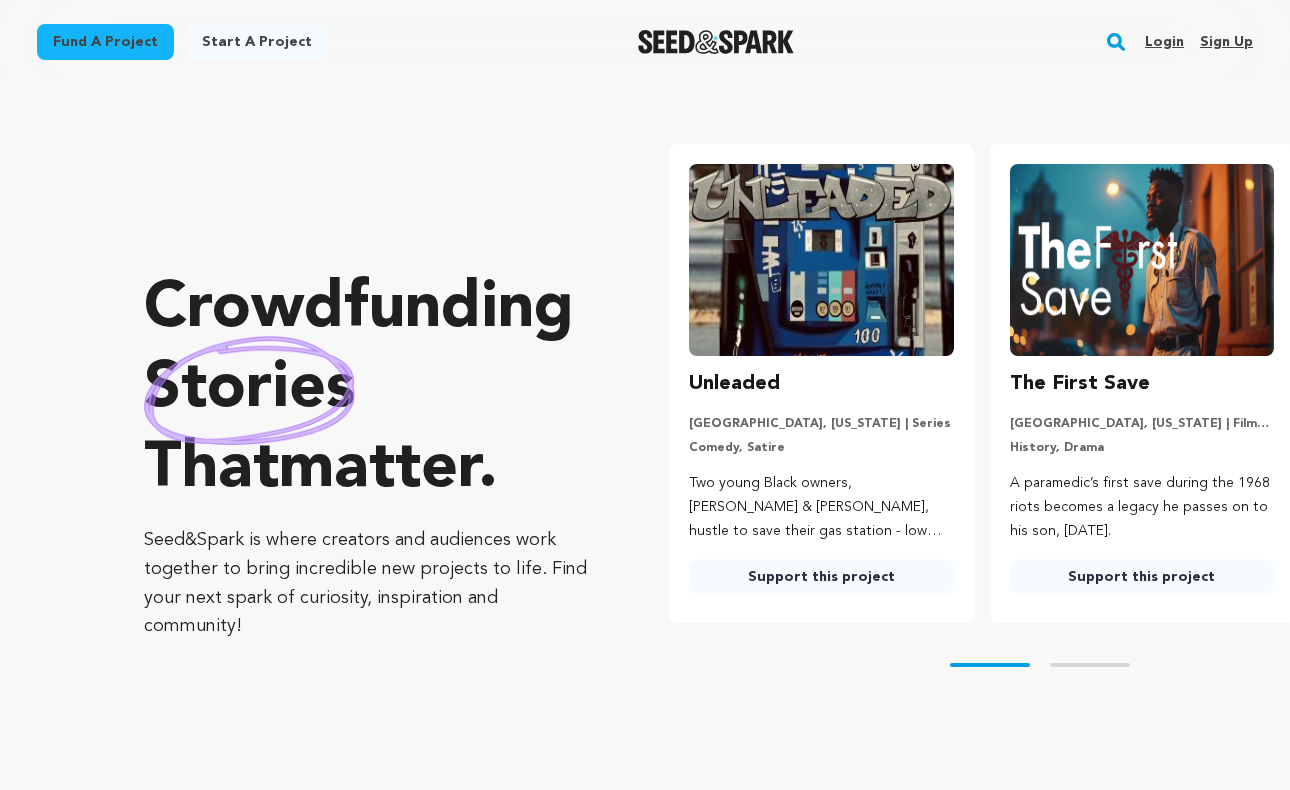 scroll, scrollTop: 0, scrollLeft: 0, axis: both 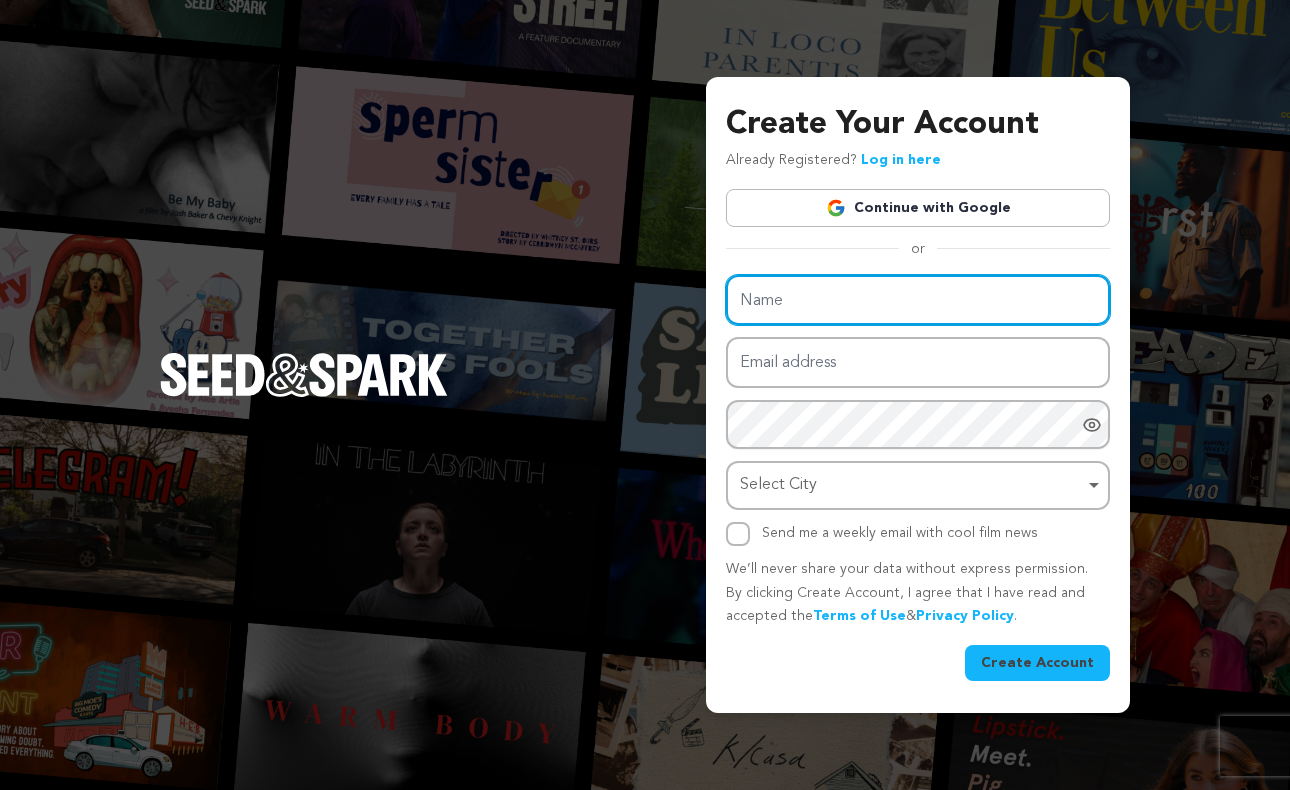 click on "Name" at bounding box center [918, 300] 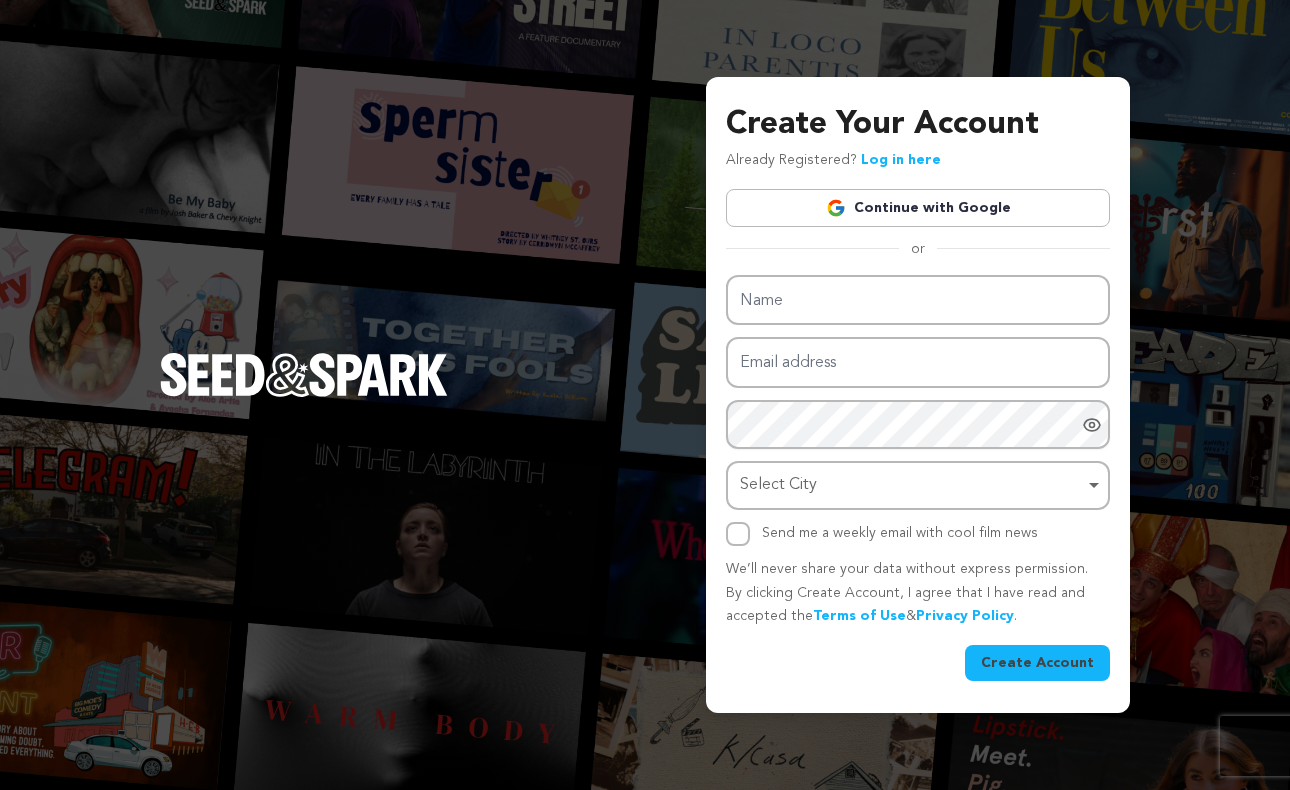 click on "Continue with Google" at bounding box center (918, 208) 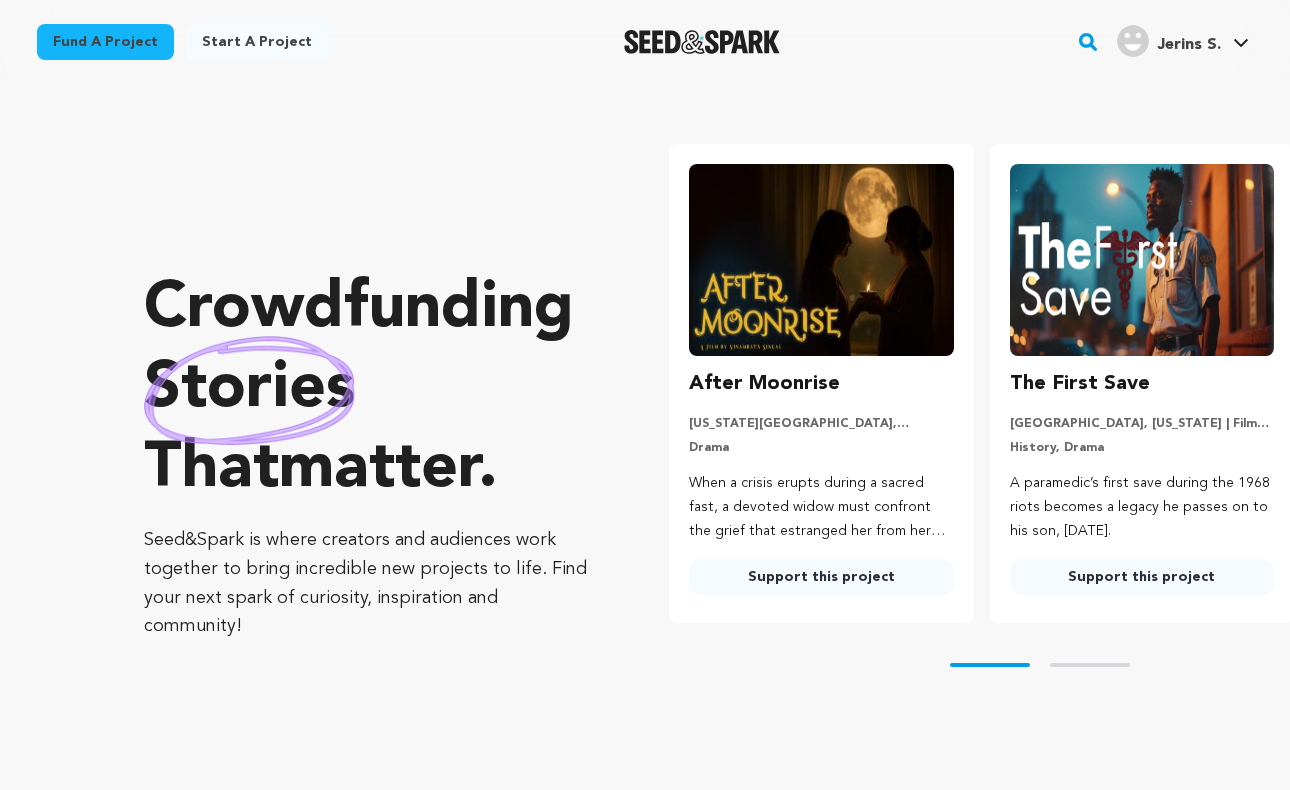 scroll, scrollTop: 0, scrollLeft: 0, axis: both 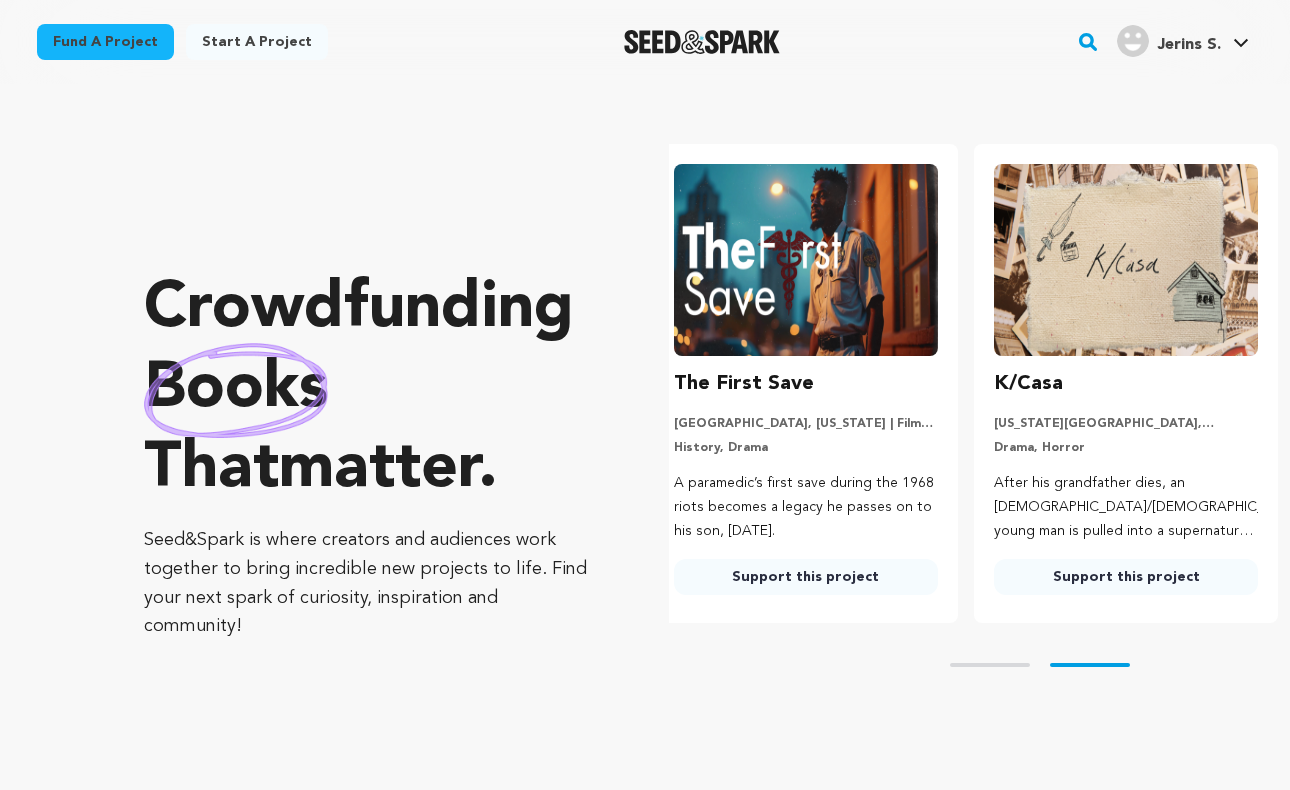 click on "Jerins S." at bounding box center (1189, 45) 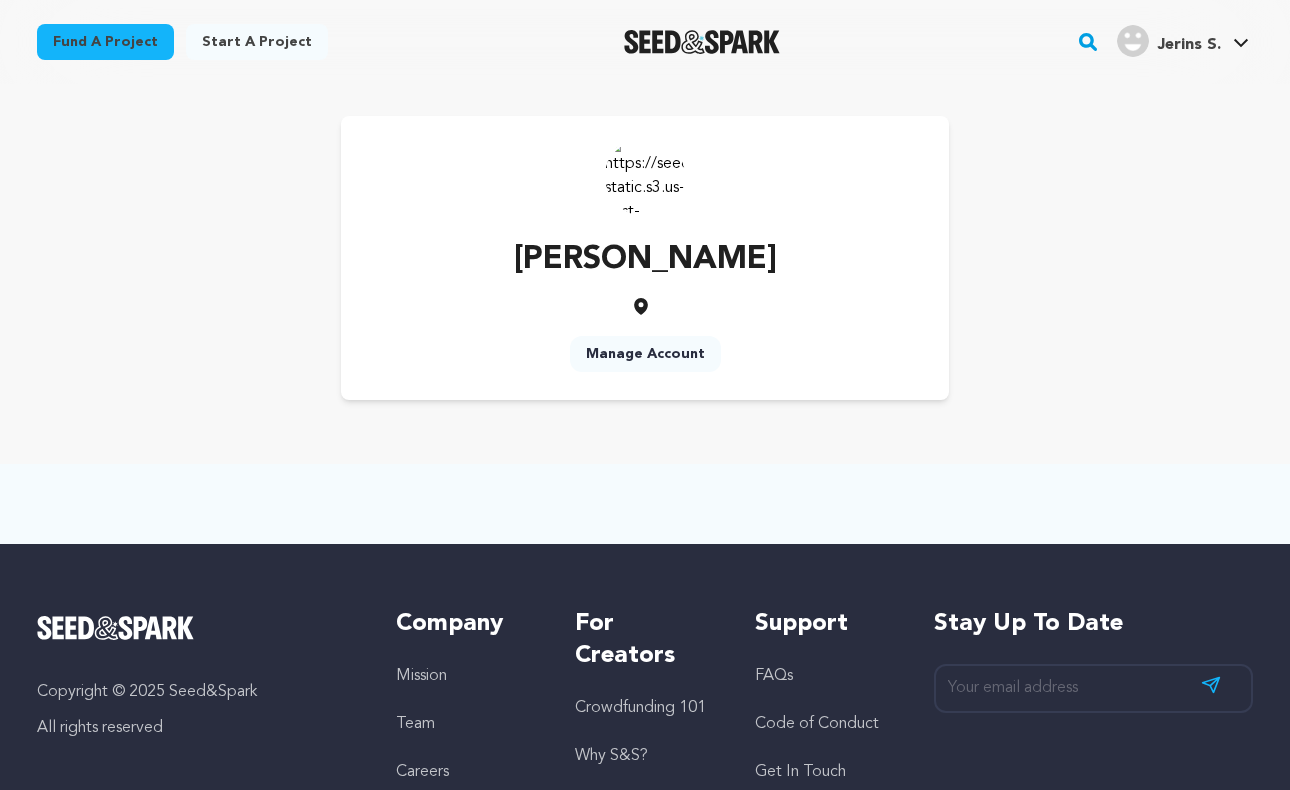 scroll, scrollTop: 0, scrollLeft: 0, axis: both 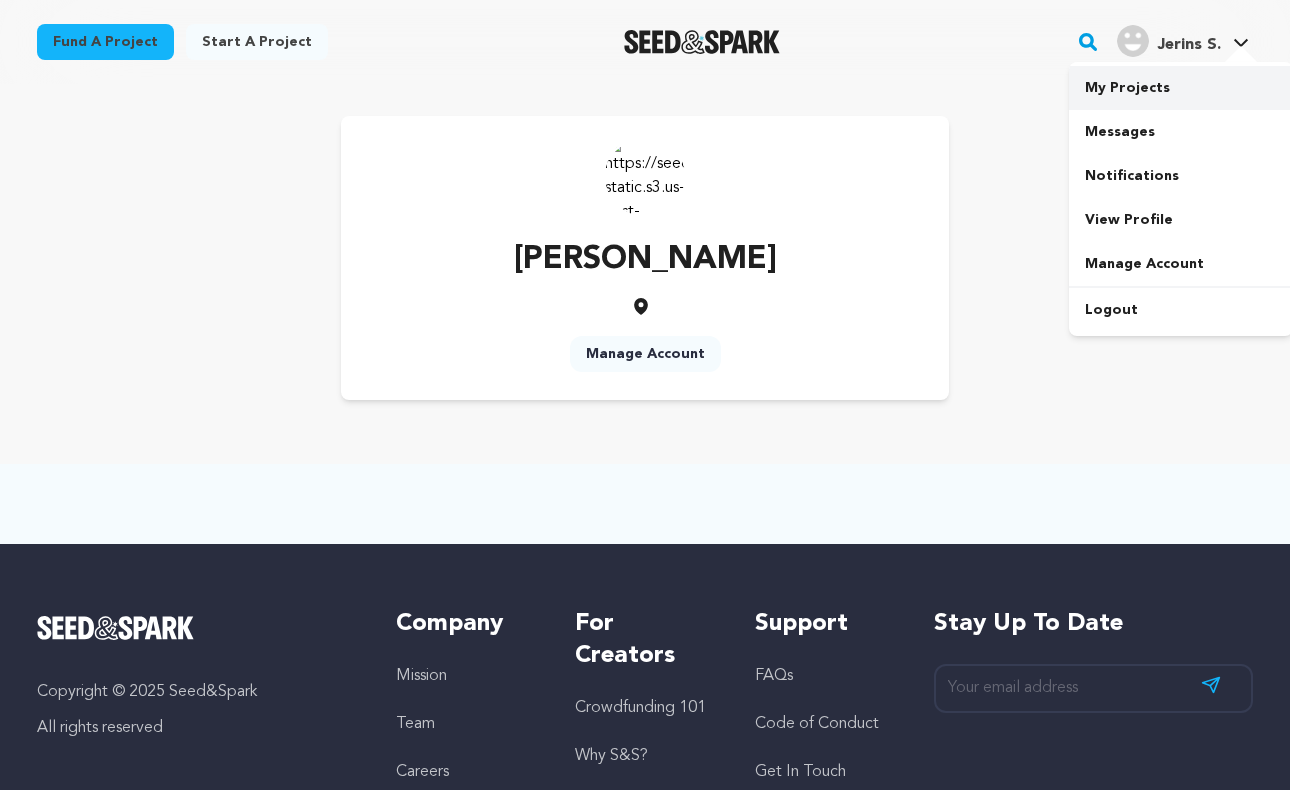 click on "My Projects" at bounding box center [1181, 88] 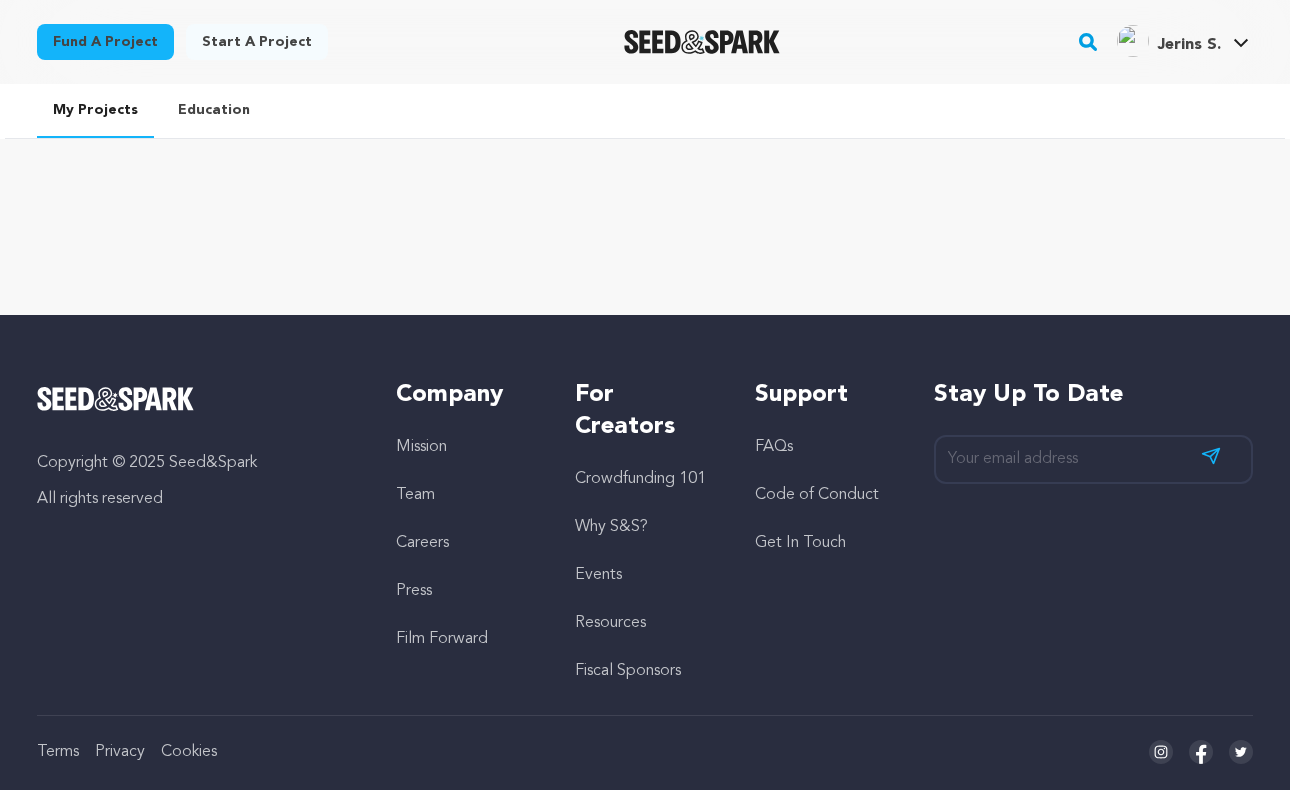 scroll, scrollTop: 0, scrollLeft: 0, axis: both 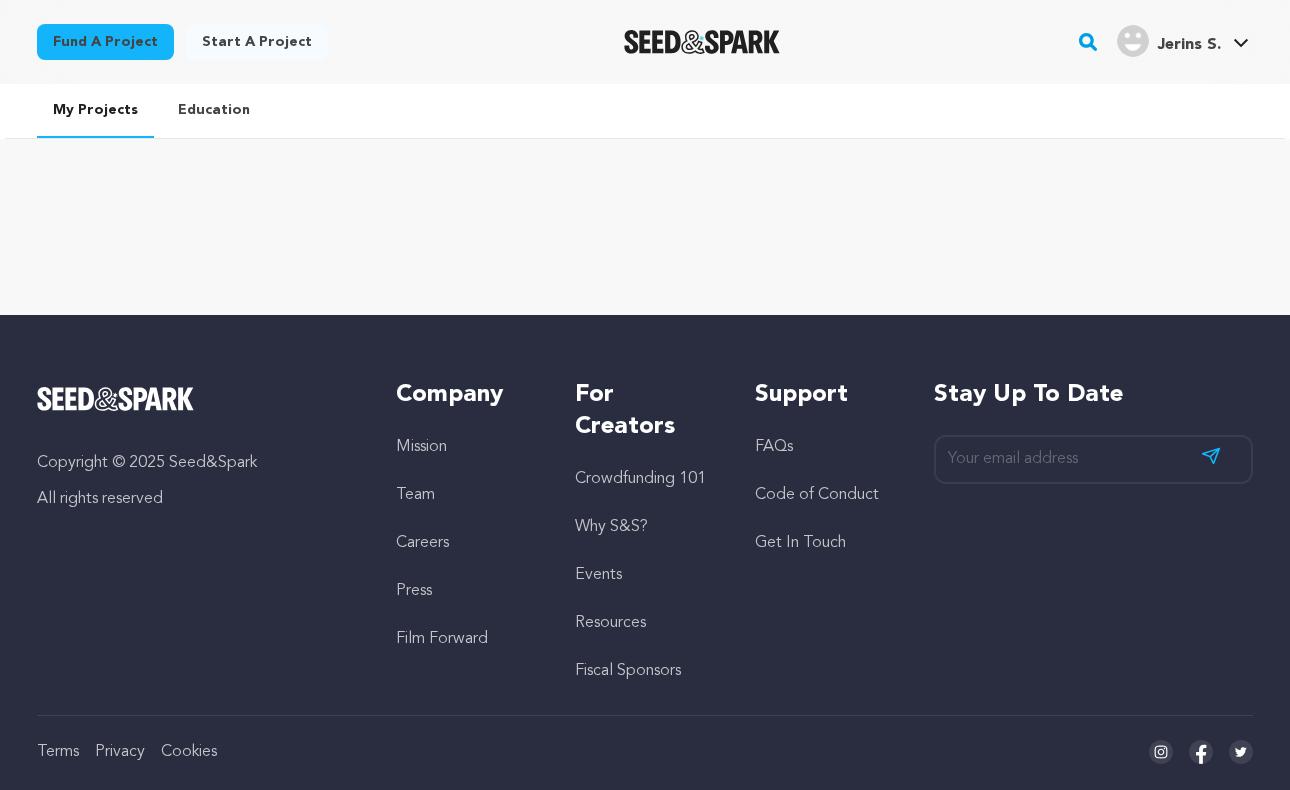 click on "Start a project" at bounding box center (257, 42) 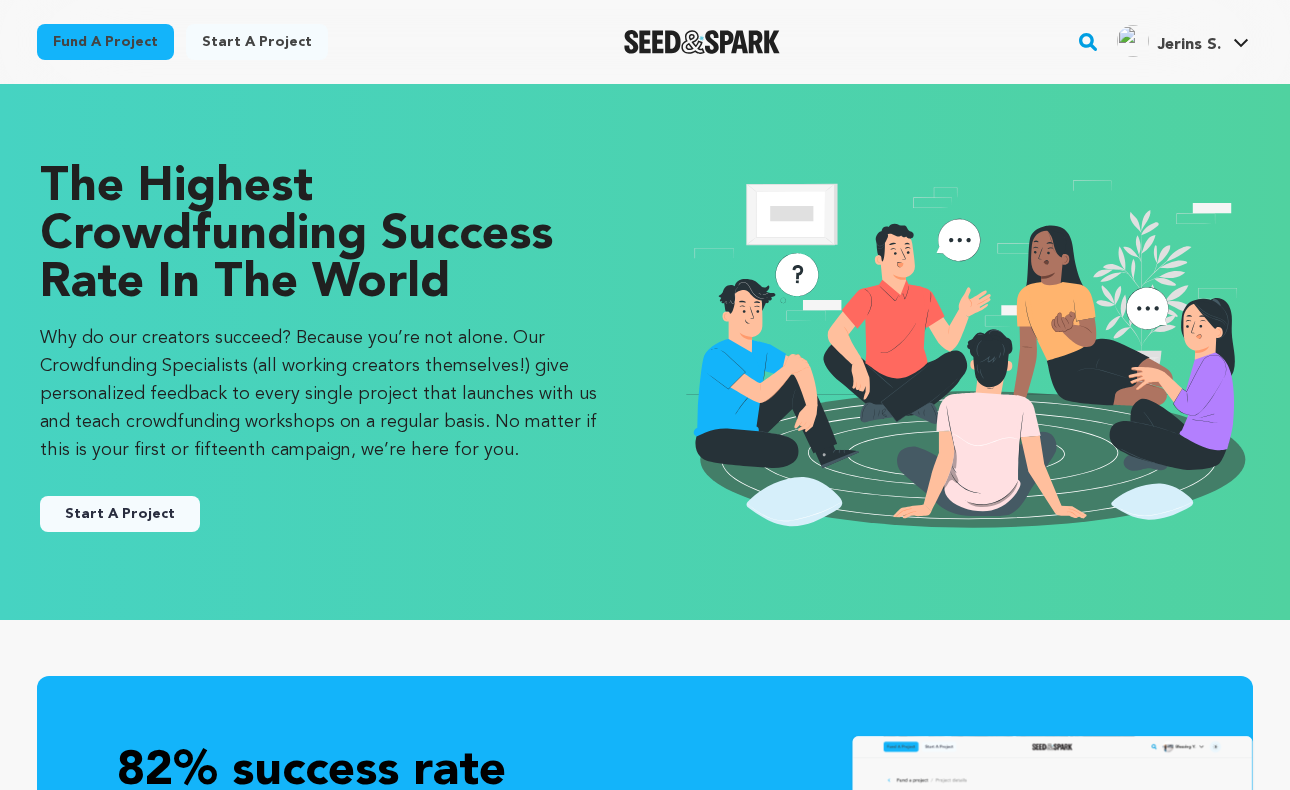 scroll, scrollTop: 0, scrollLeft: 0, axis: both 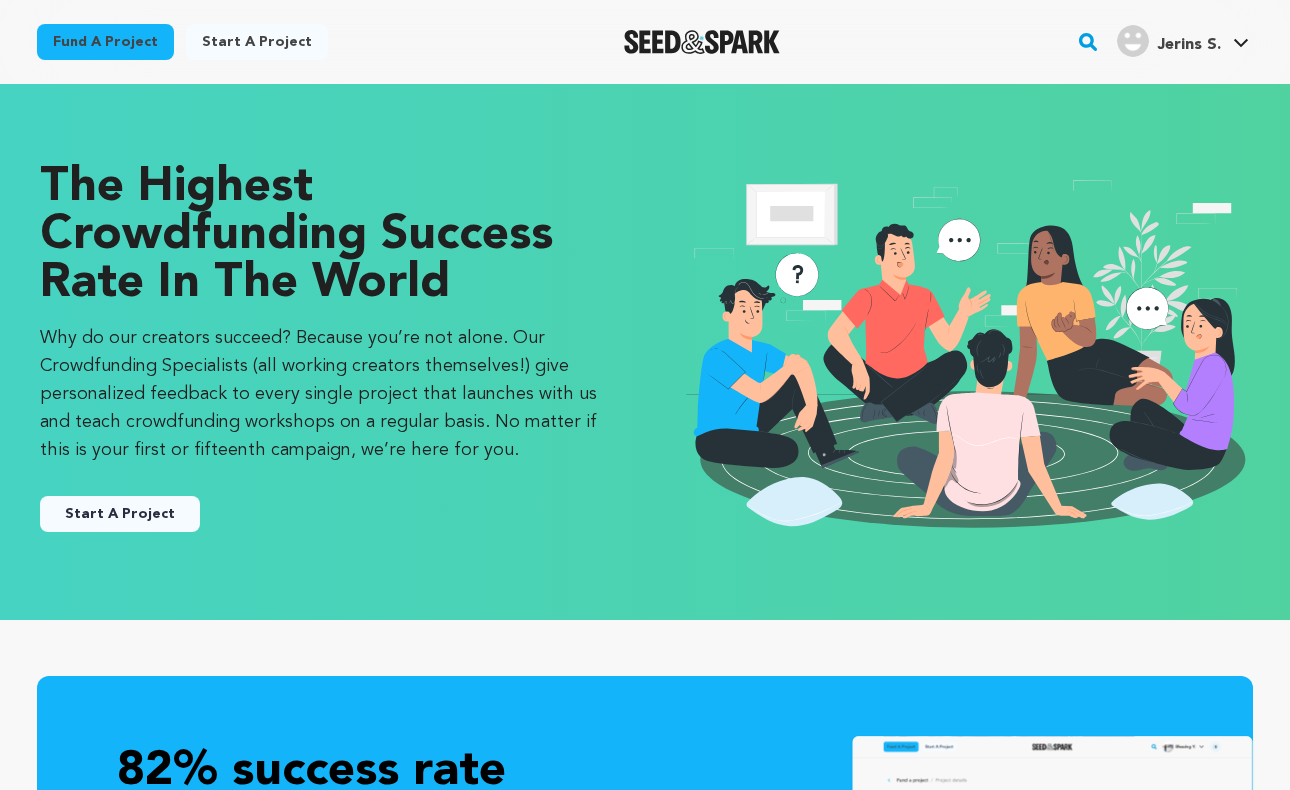 click on "Fund a project" at bounding box center (105, 42) 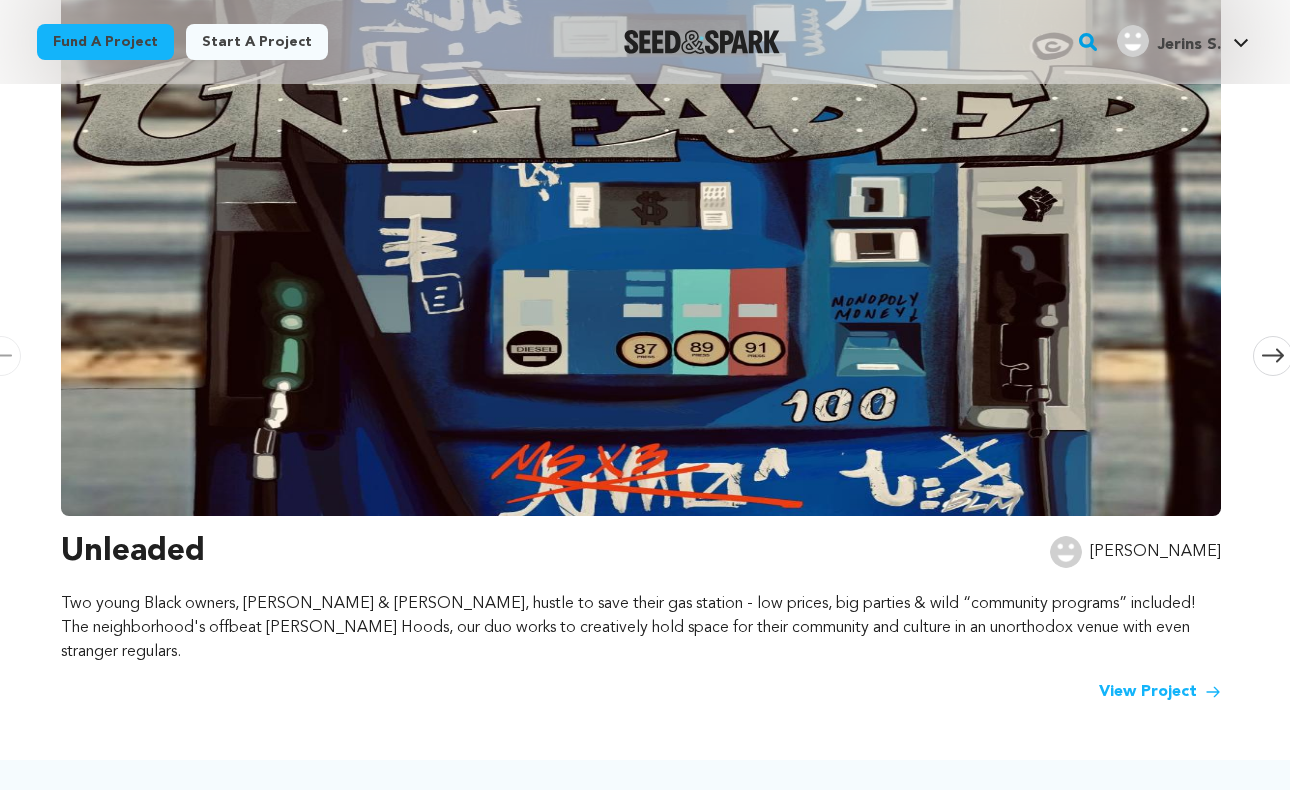 scroll, scrollTop: 426, scrollLeft: 0, axis: vertical 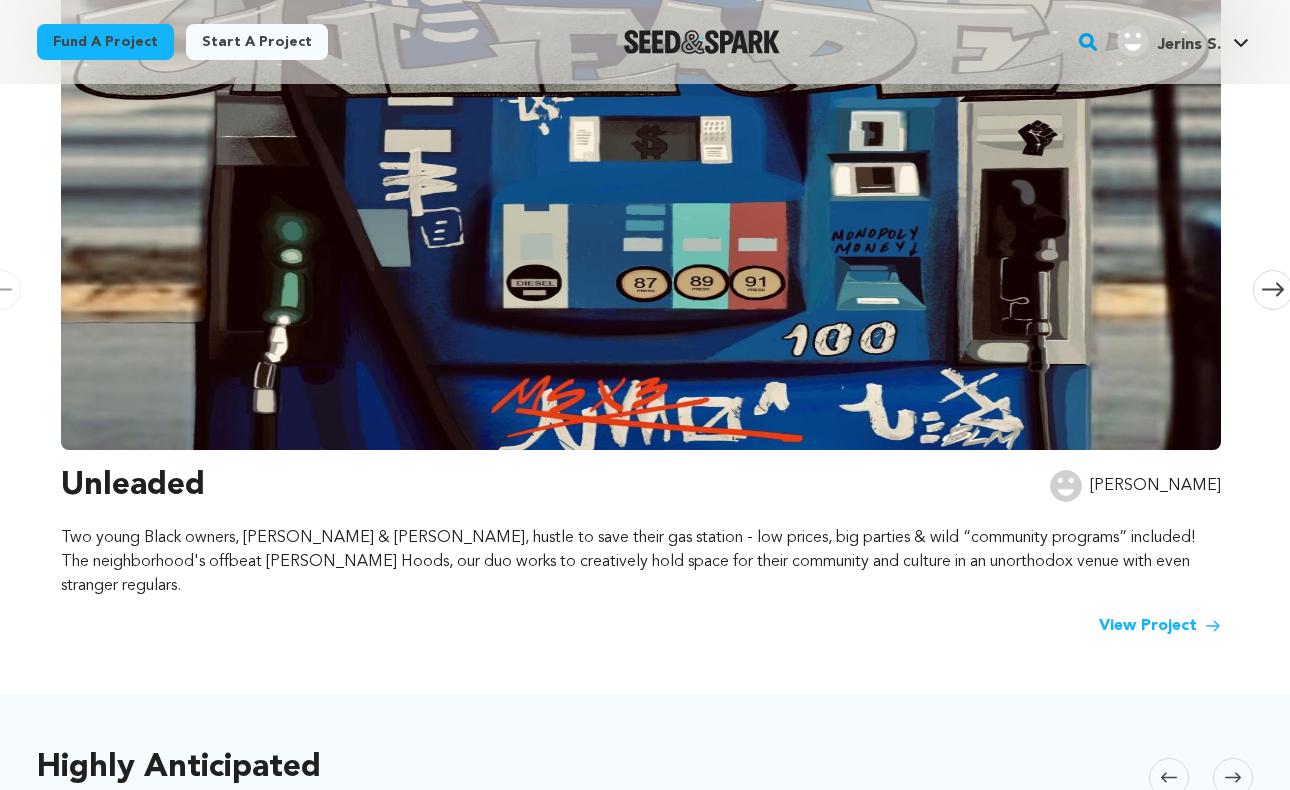 click at bounding box center (641, 180) 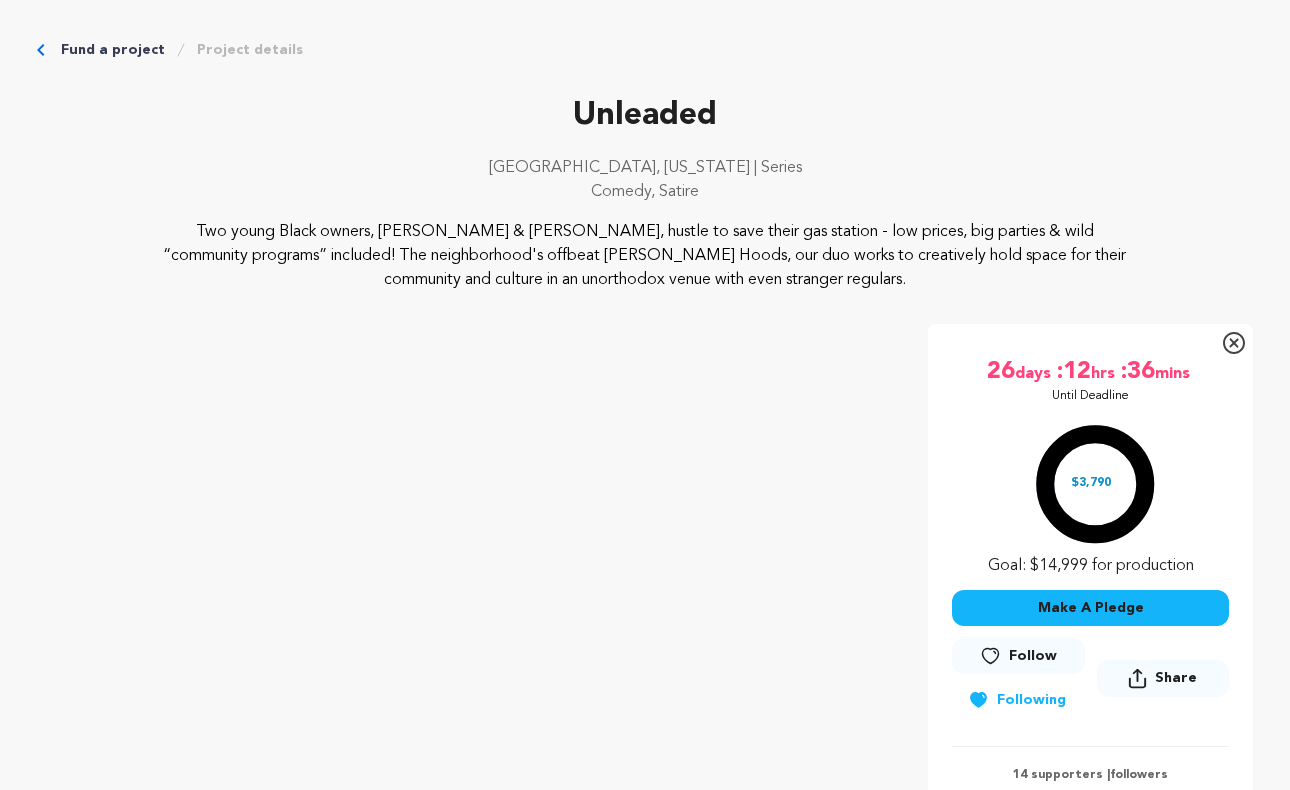 scroll, scrollTop: 0, scrollLeft: 0, axis: both 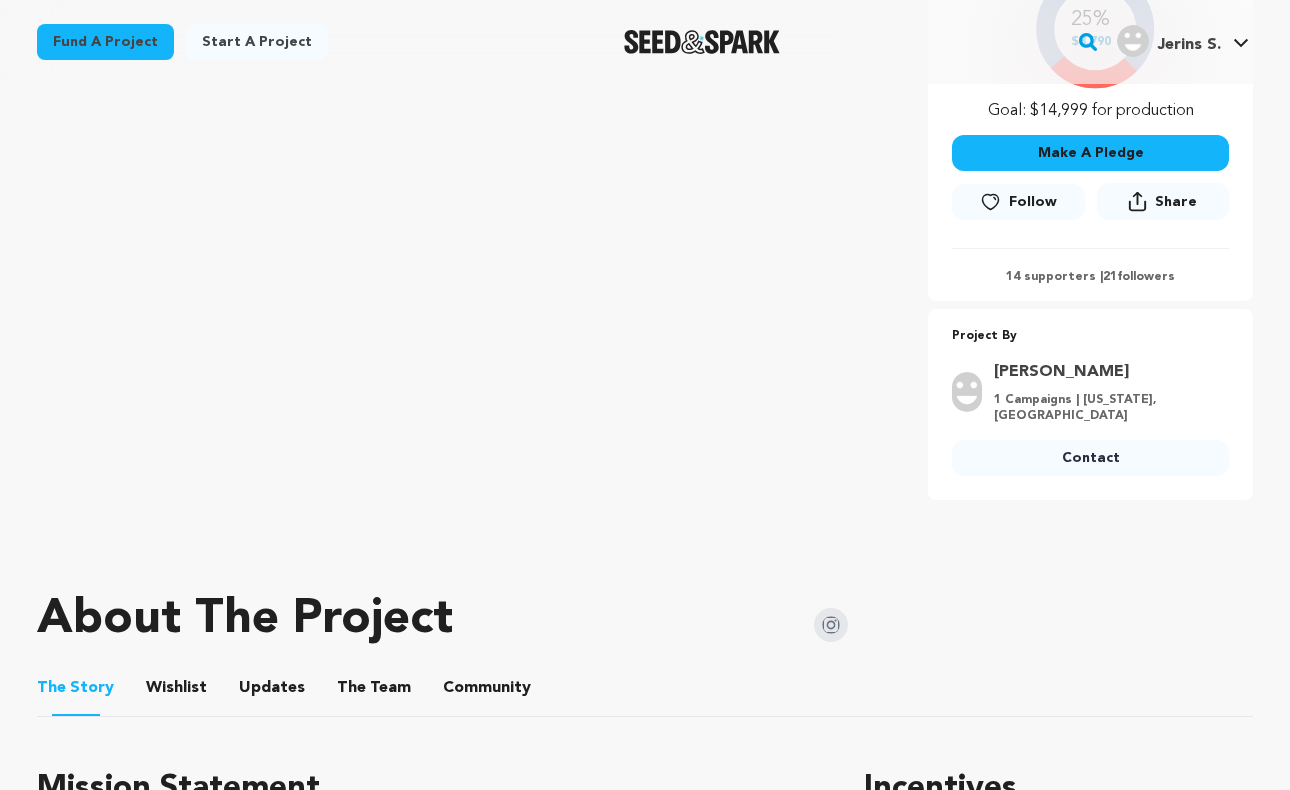 click on "Fund a project" at bounding box center (105, 42) 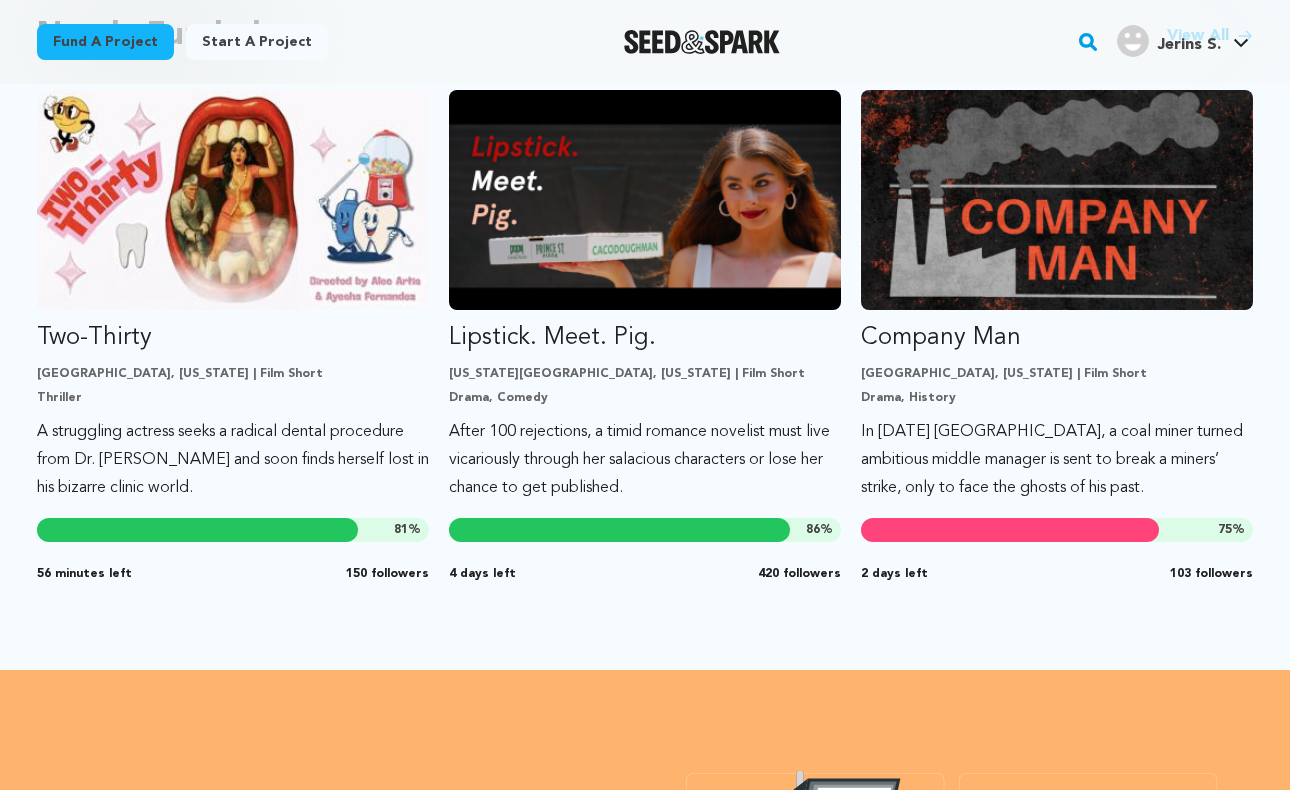 scroll, scrollTop: 1806, scrollLeft: 0, axis: vertical 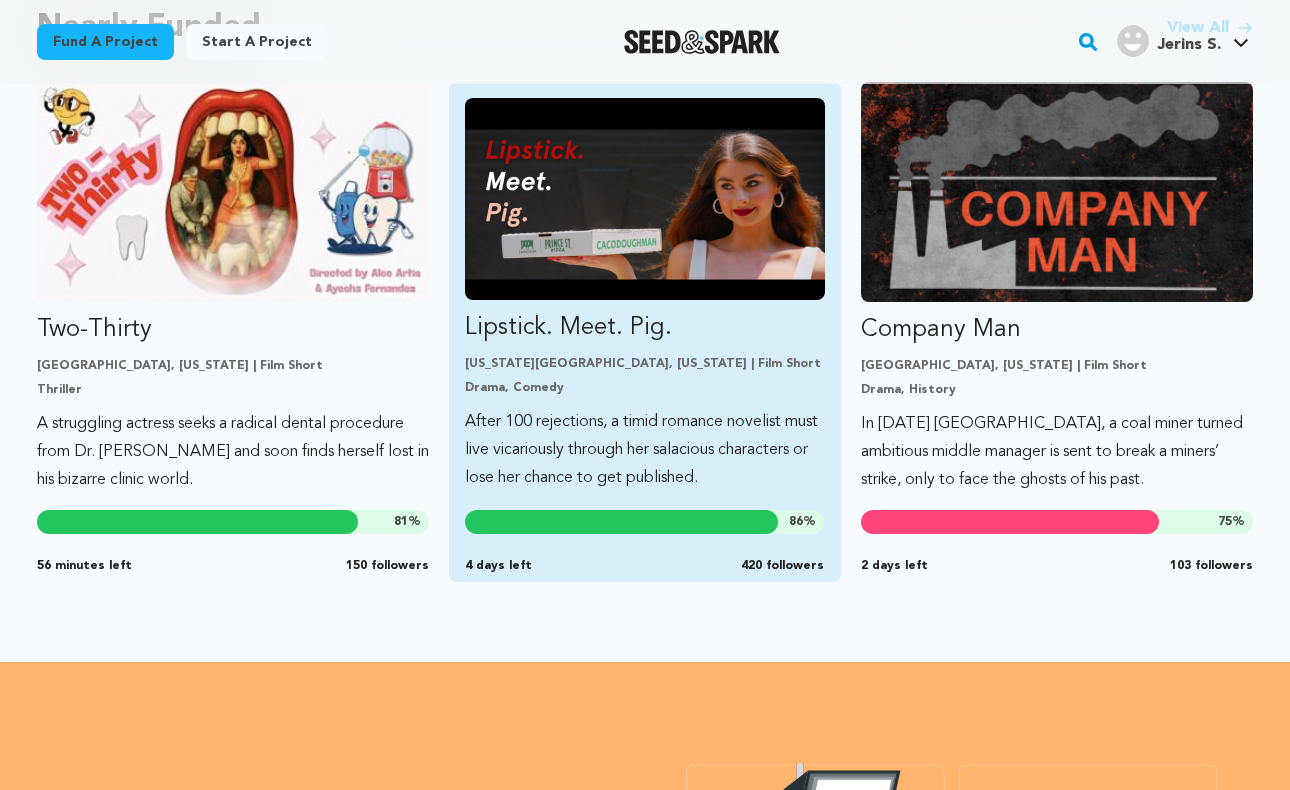 click at bounding box center (645, 199) 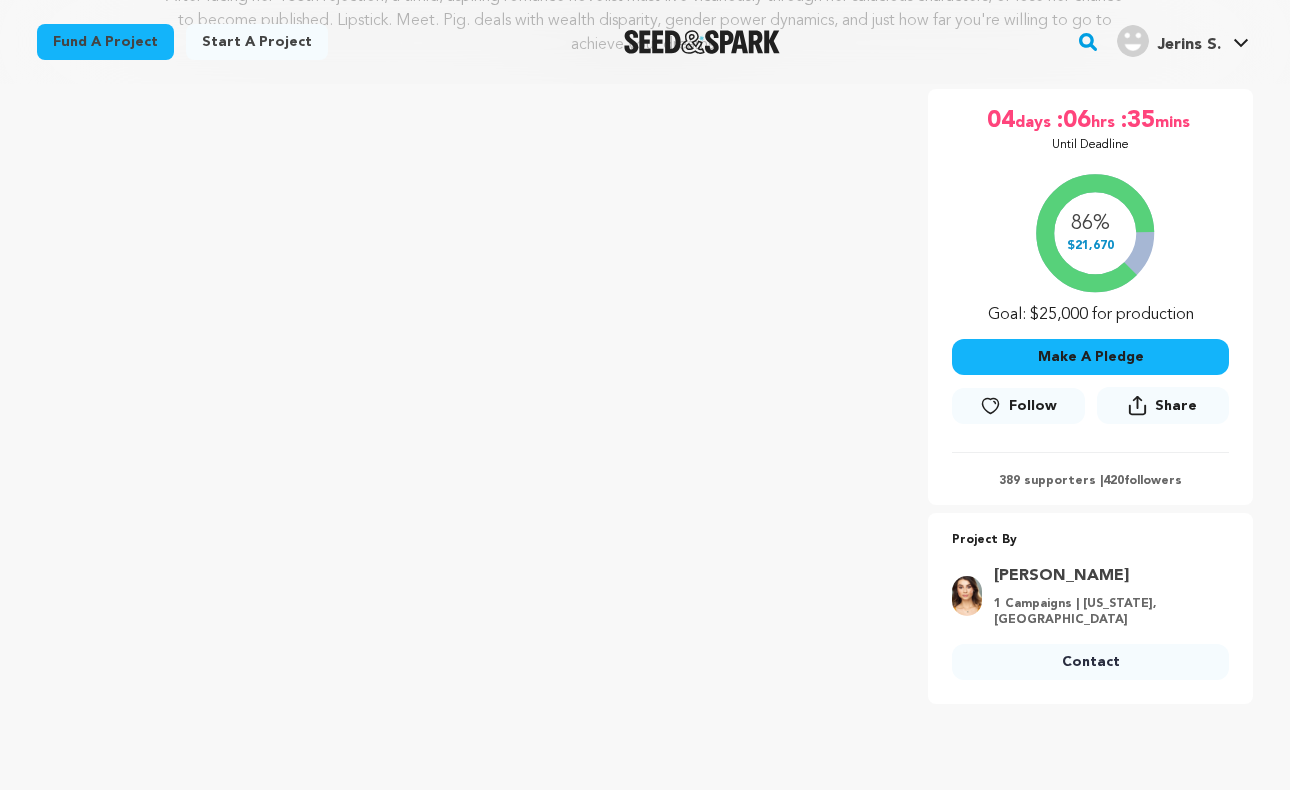 scroll, scrollTop: 0, scrollLeft: 0, axis: both 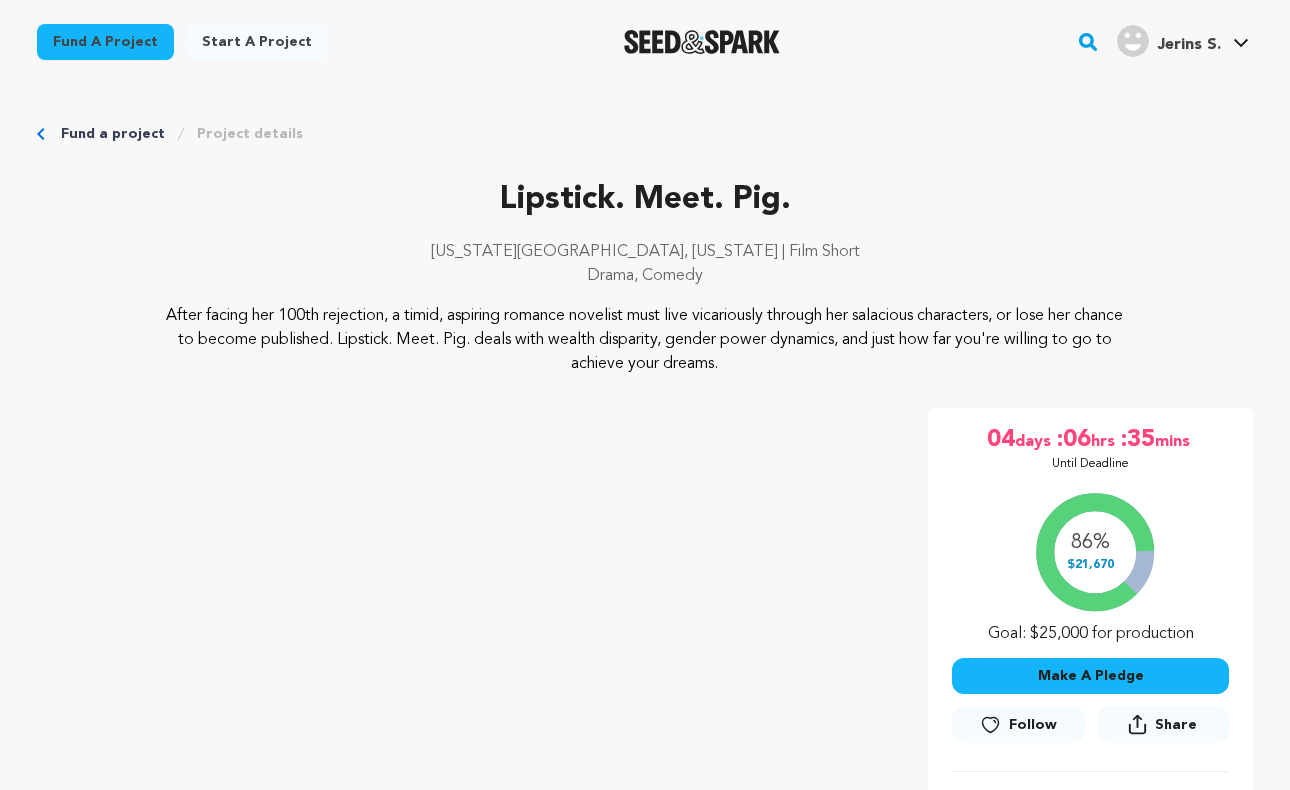 click on "Start a project" at bounding box center (257, 42) 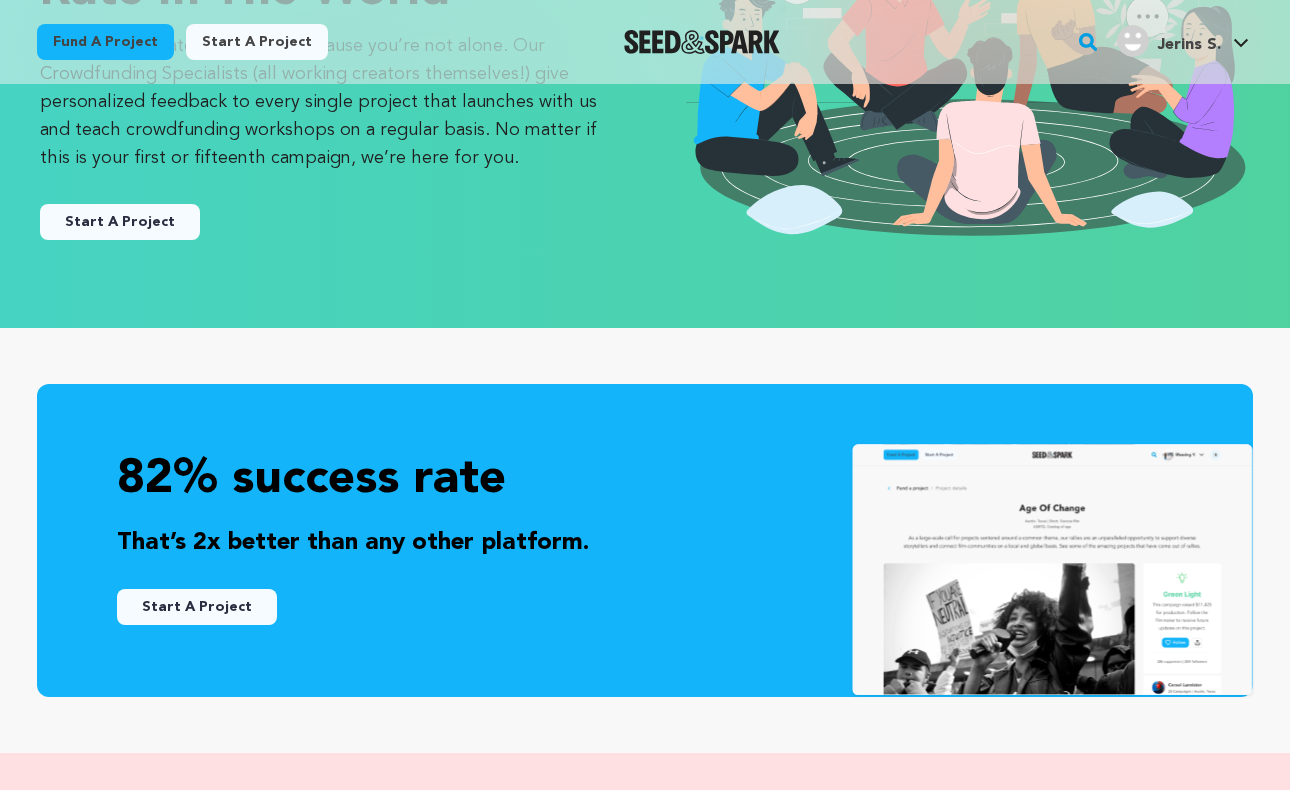 scroll, scrollTop: 265, scrollLeft: 0, axis: vertical 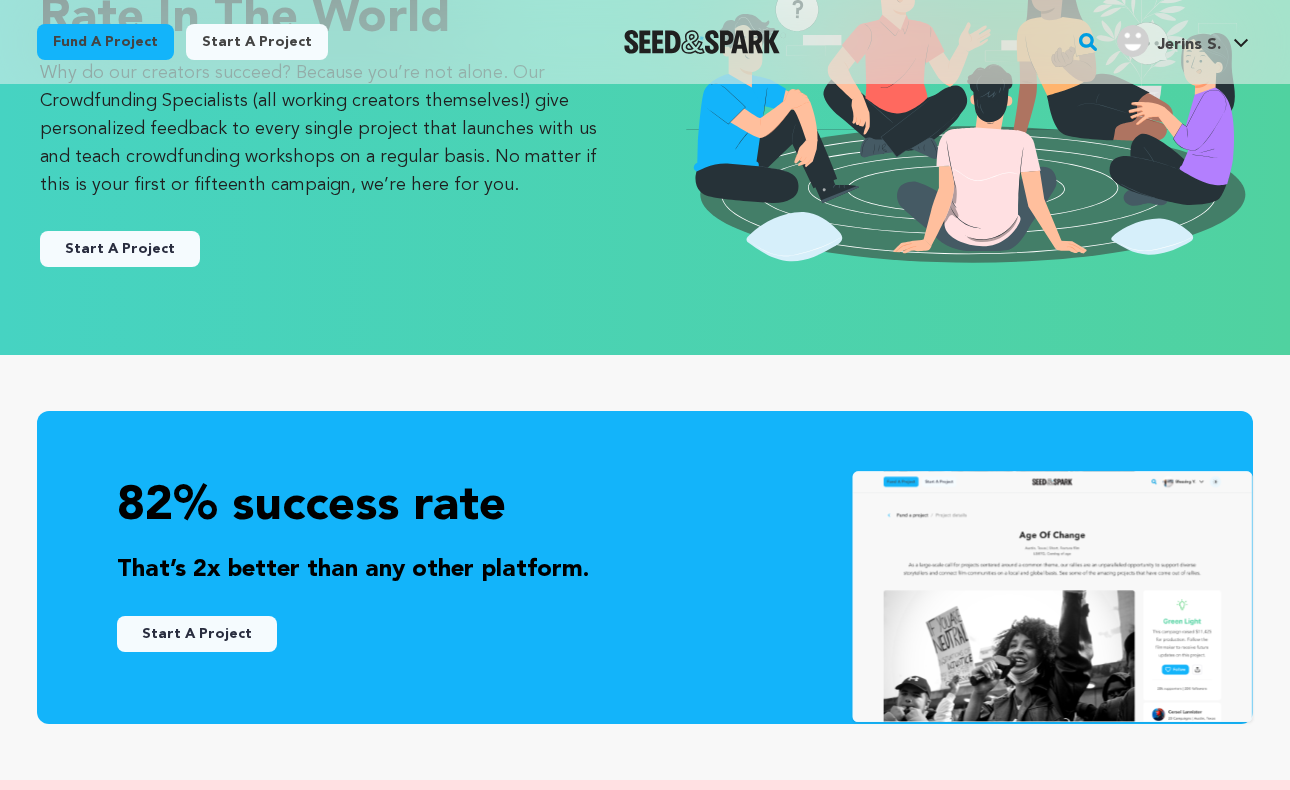click on "Start A Project" at bounding box center (120, 249) 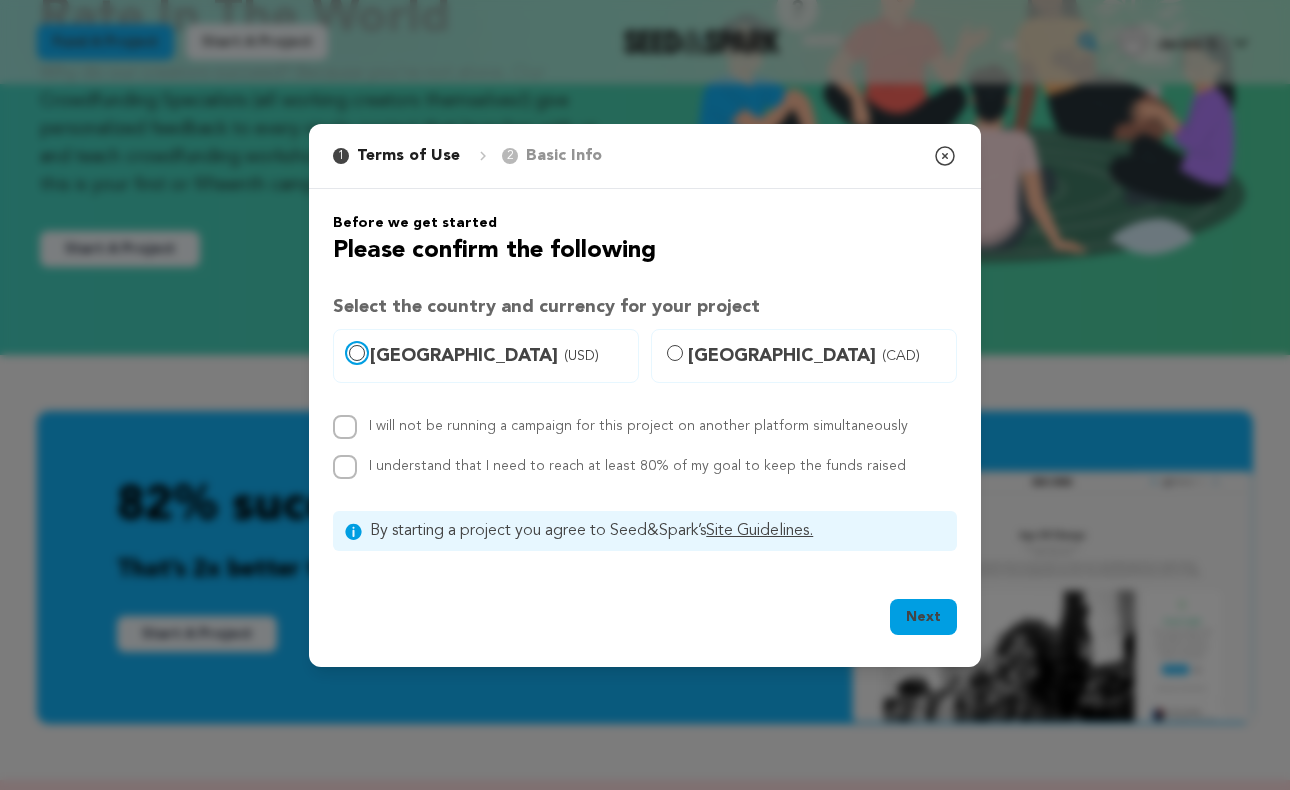 click on "[GEOGRAPHIC_DATA]
(USD)" at bounding box center (357, 353) 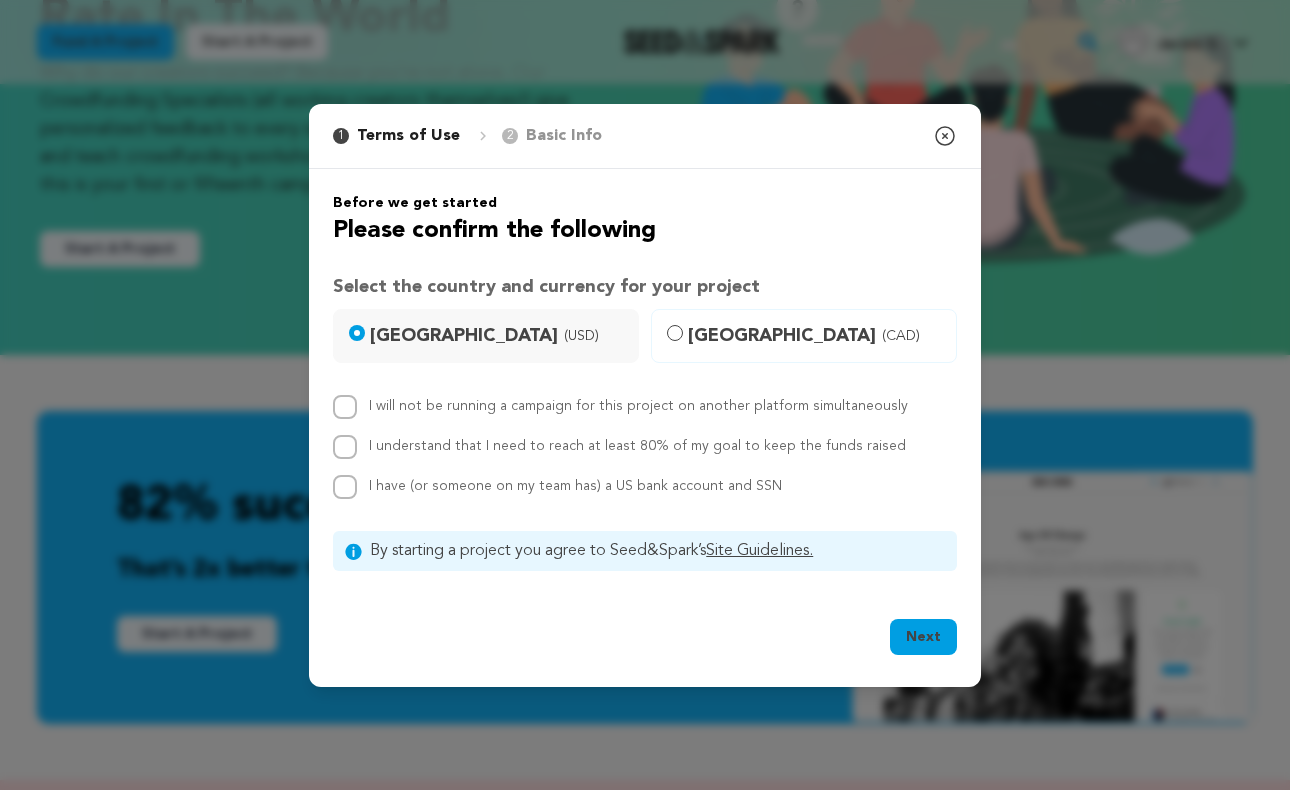 click on "I will not be running a campaign for this project on another platform
simultaneously" at bounding box center [638, 406] 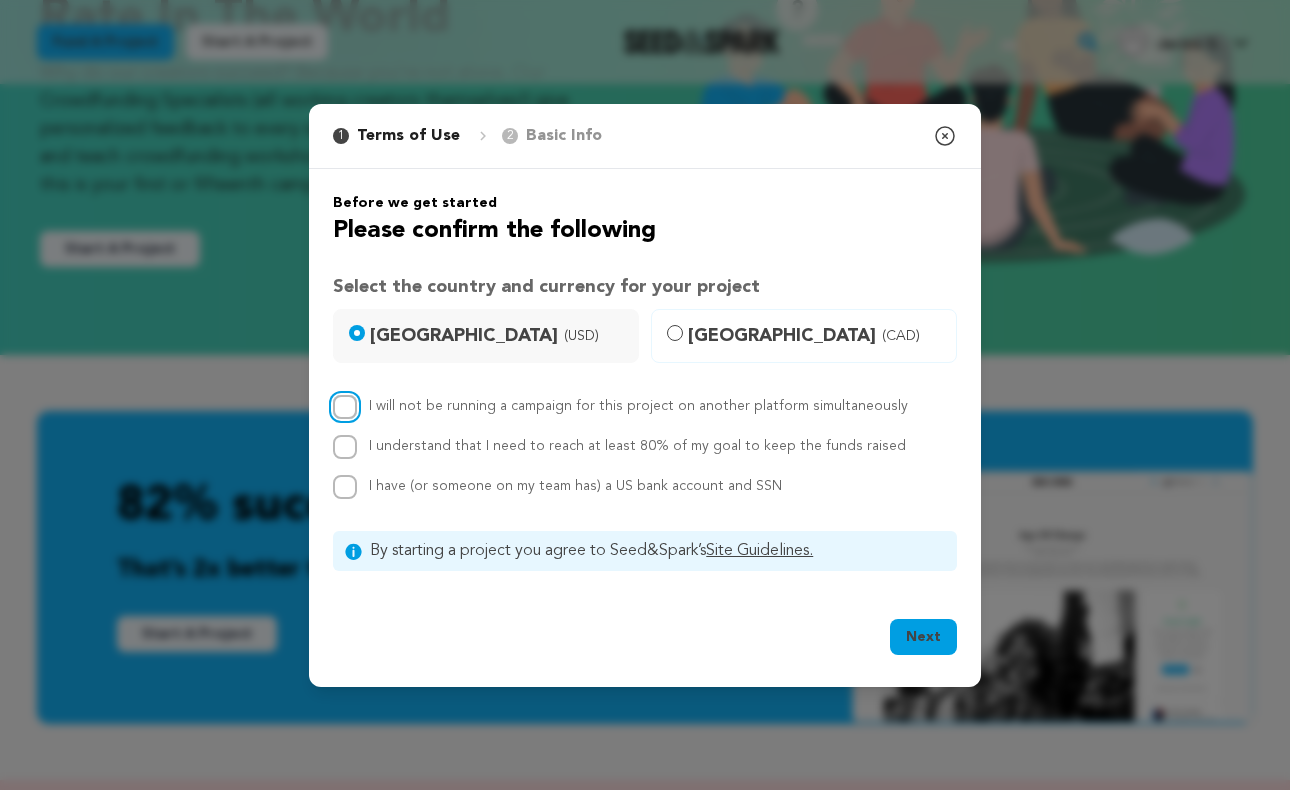 click on "I will not be running a campaign for this project on another platform
simultaneously" at bounding box center [345, 407] 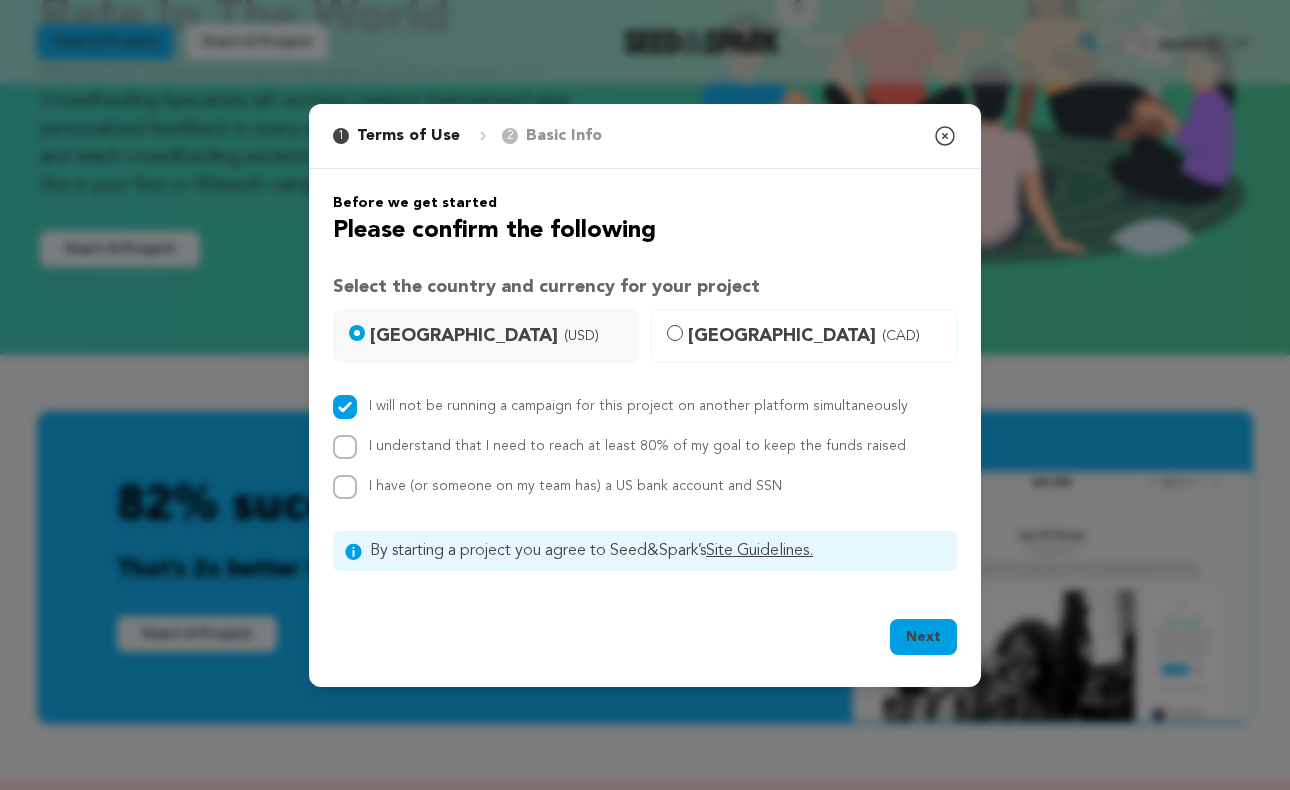 click on "I understand that I need to reach at least 80% of my goal to keep the
funds raised" at bounding box center [637, 446] 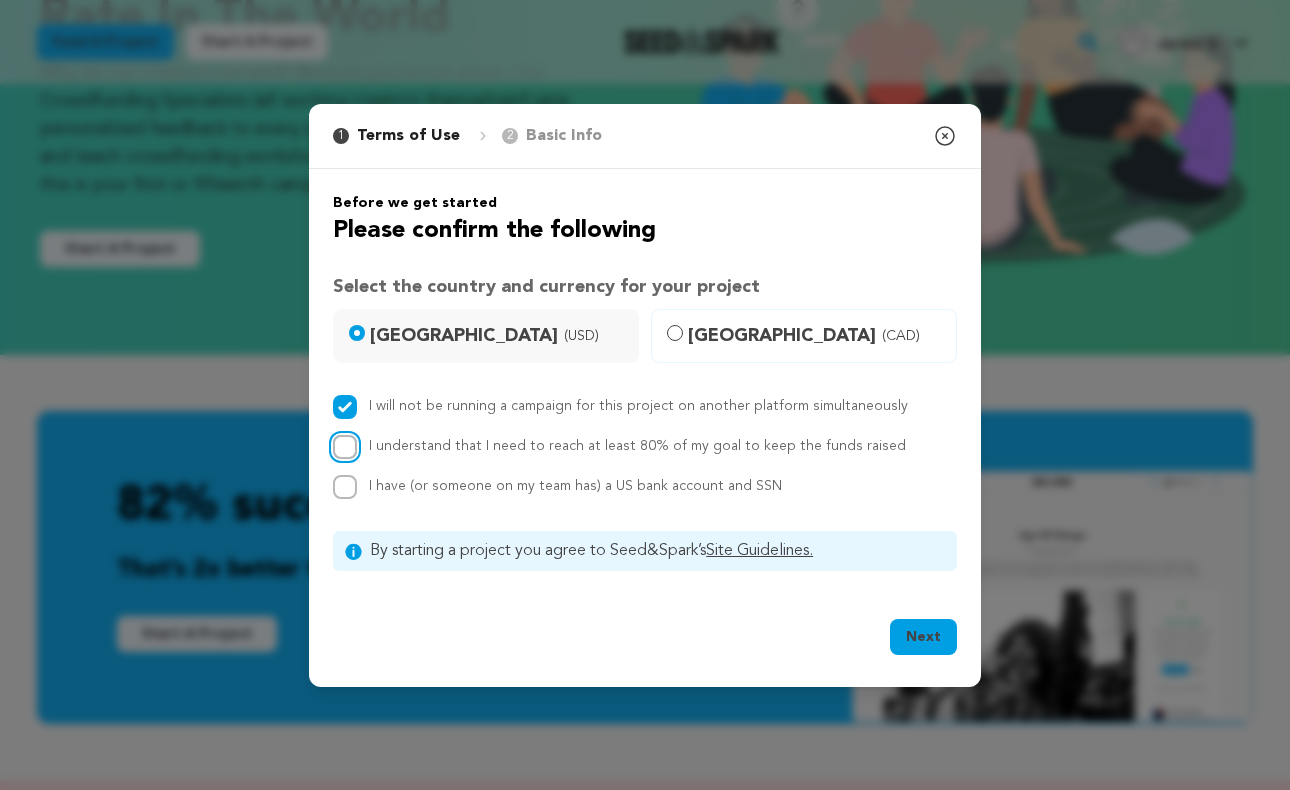 click on "I understand that I need to reach at least 80% of my goal to keep the
funds raised" at bounding box center (345, 447) 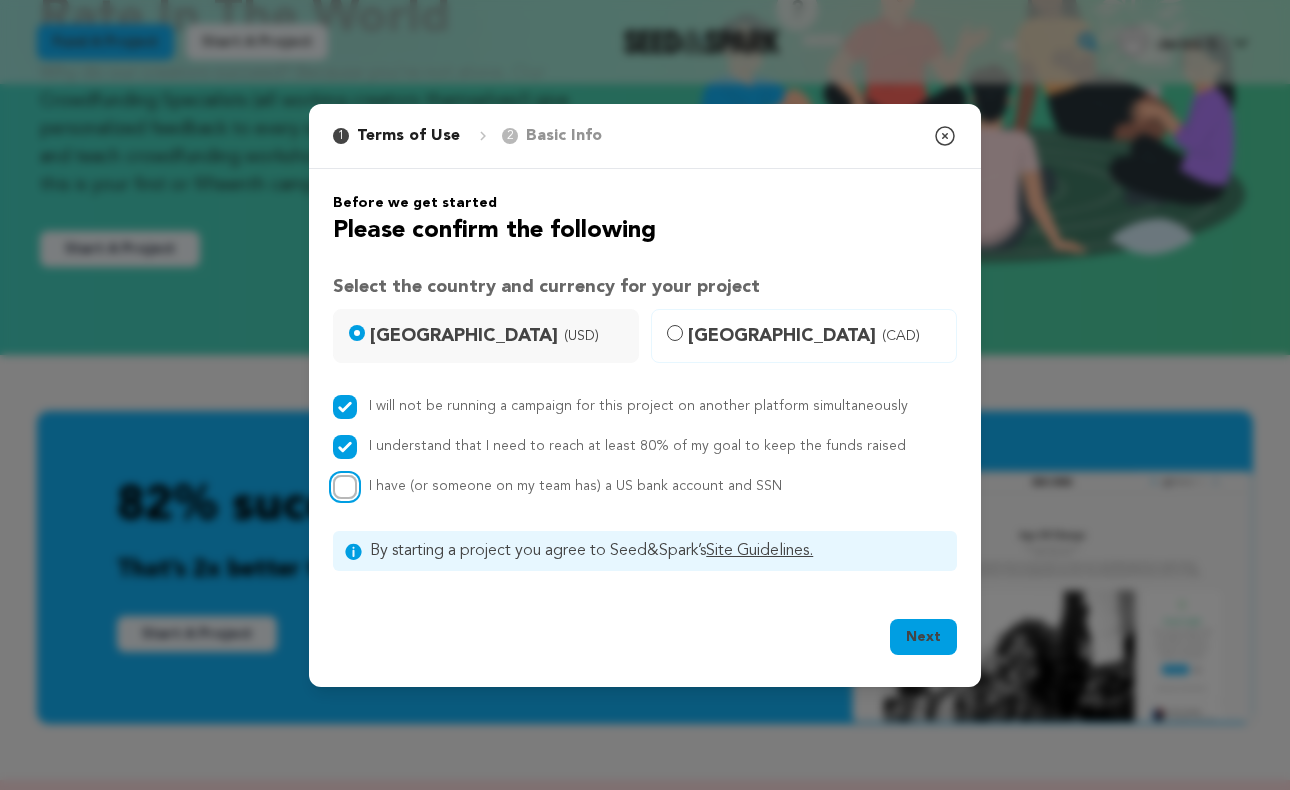 click on "I have (or someone on my team has) a US bank account and SSN" at bounding box center (345, 487) 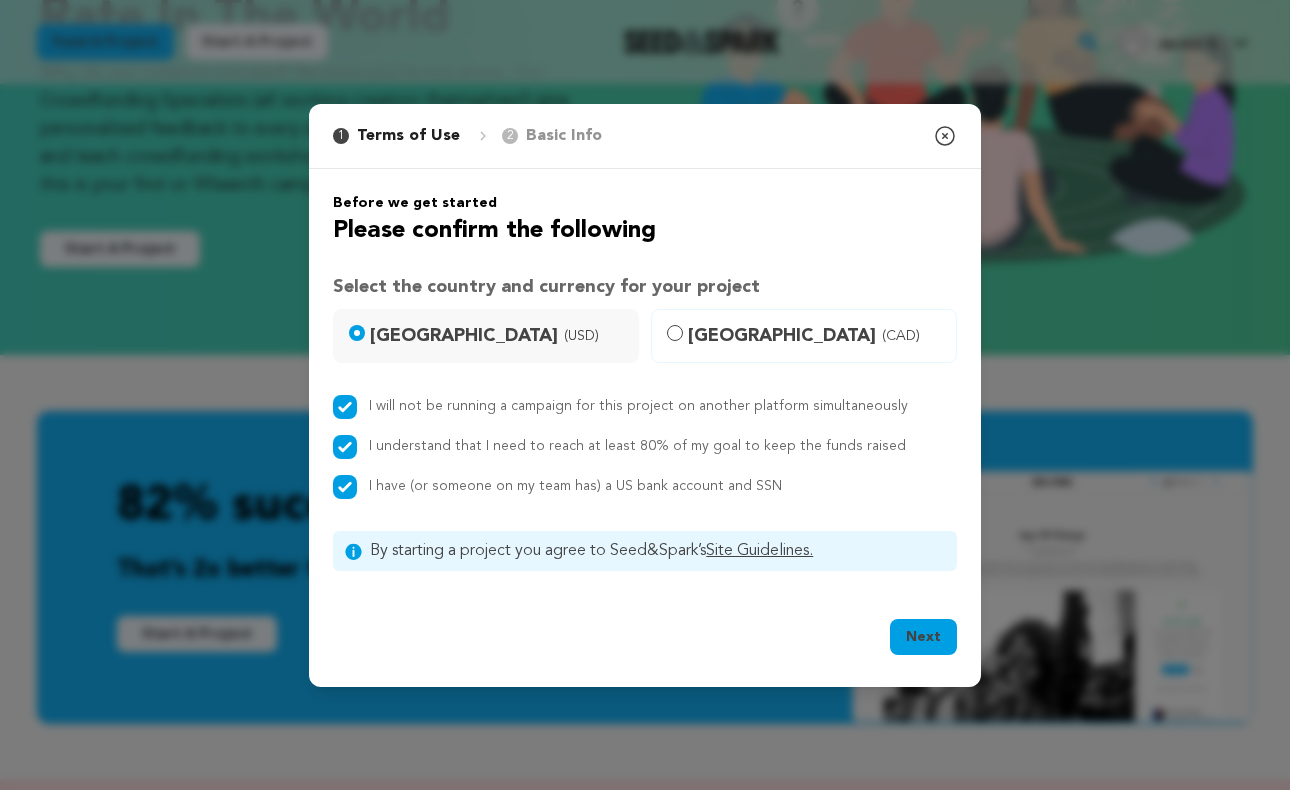 click on "Next" at bounding box center (923, 637) 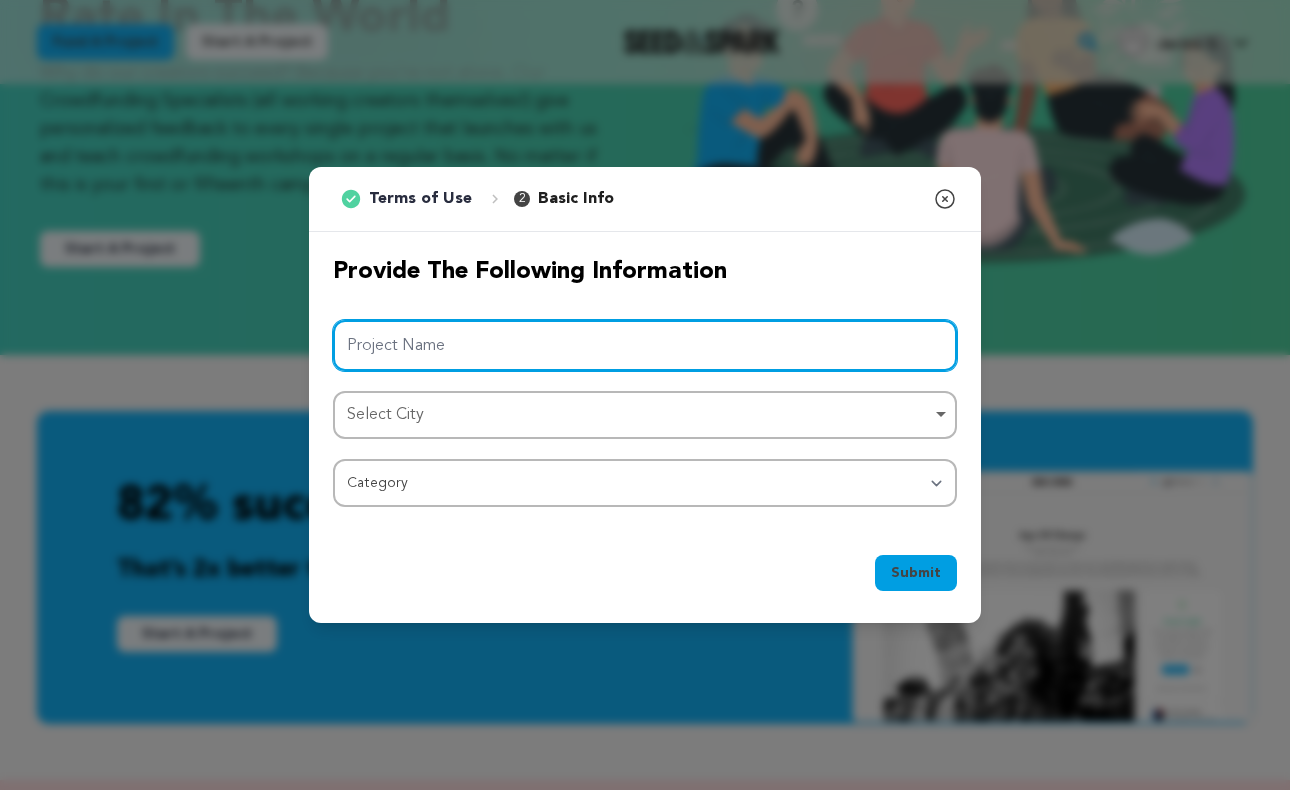 click on "Project Name" at bounding box center (645, 345) 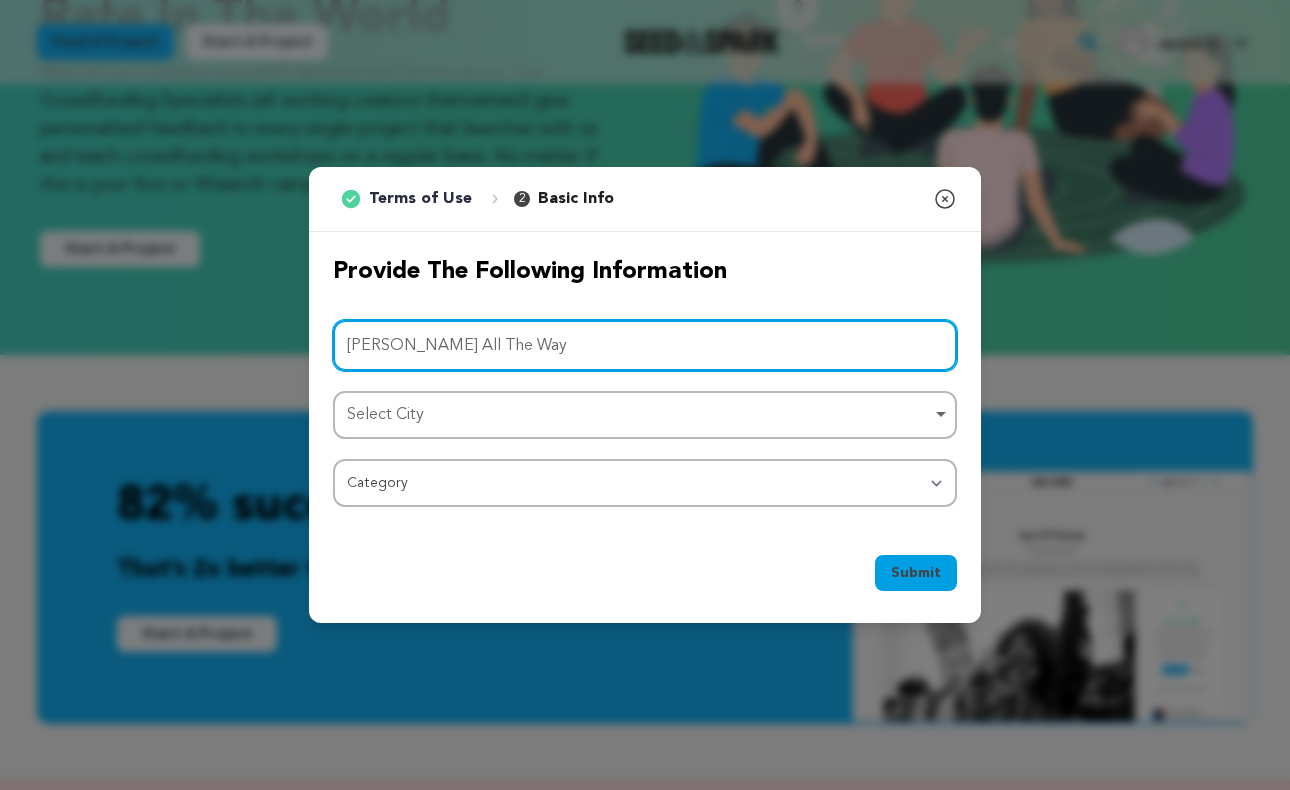 click on "Select City Remove item" at bounding box center (639, 415) 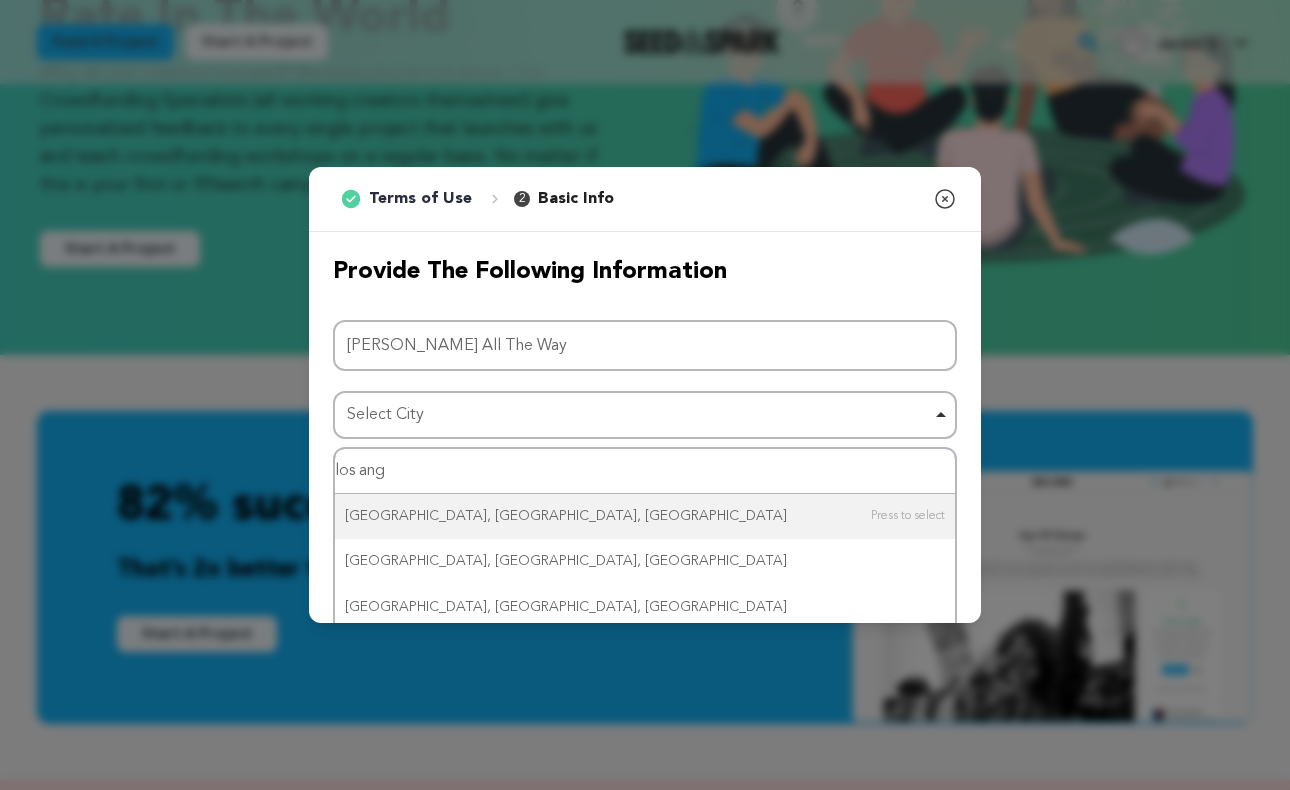 type on "los [DEMOGRAPHIC_DATA]" 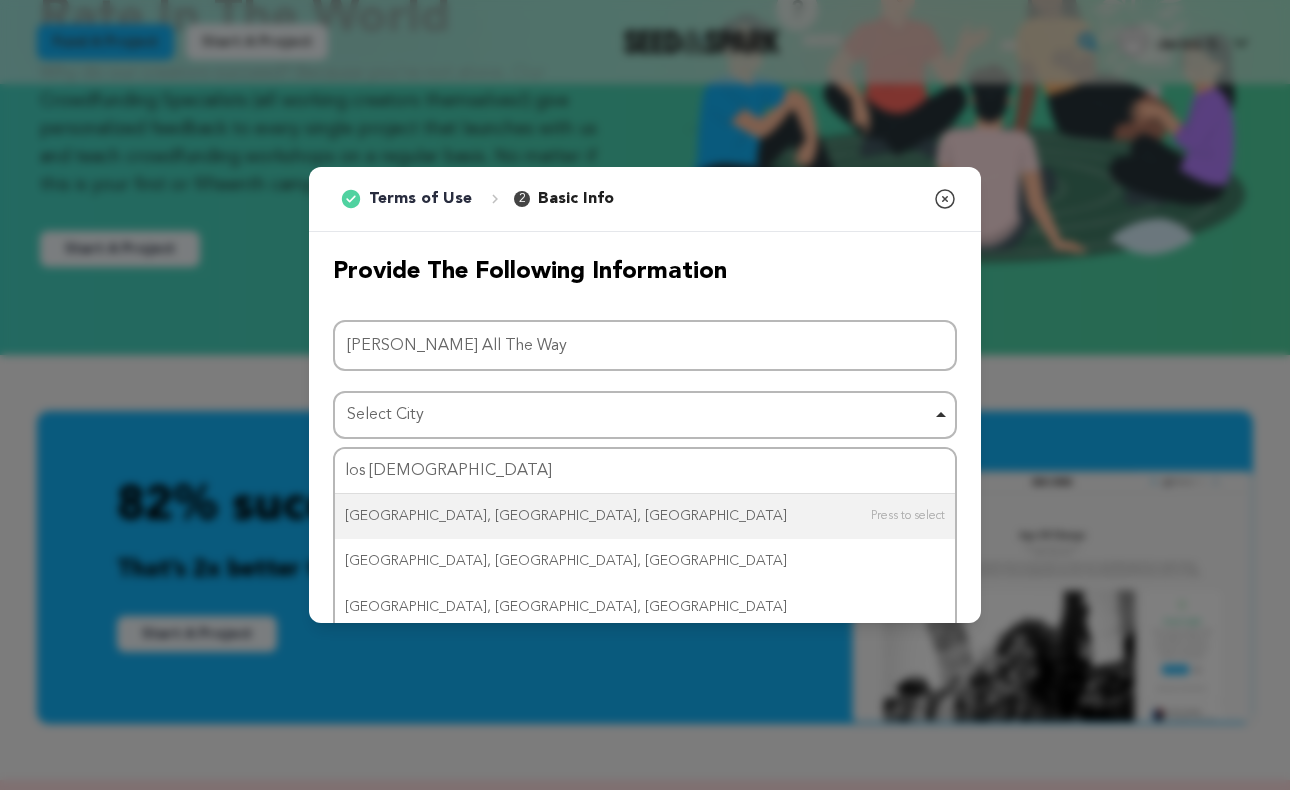 type 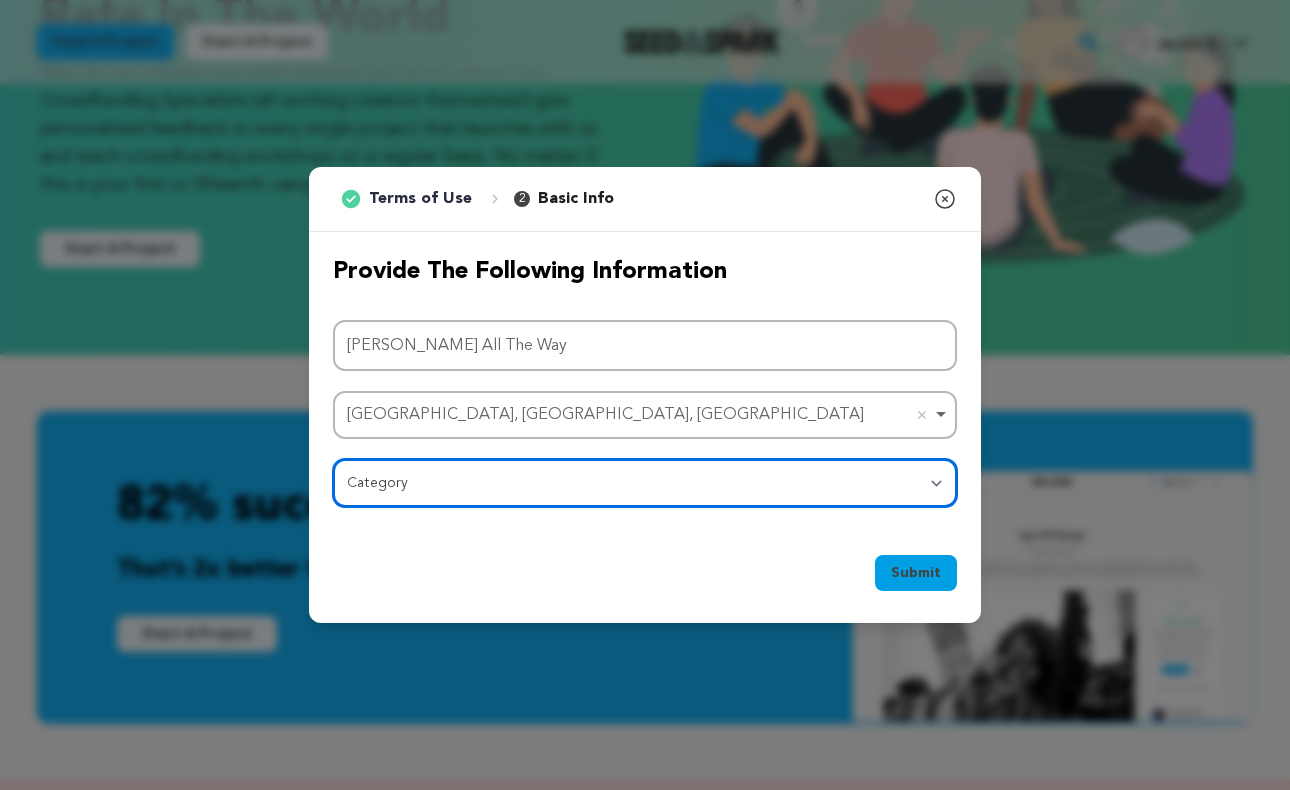 click on "Category
Film Feature
Film Short
Series
Film Festival
Company
Music Video
VR Experience
Comics
Artist Residency
Art & Photography
Collective
Dance
Games
Music
Radio & Podcasts
Orgs & Companies
Writing & Publishing
Venue & Spaces
Theatre" at bounding box center (645, 483) 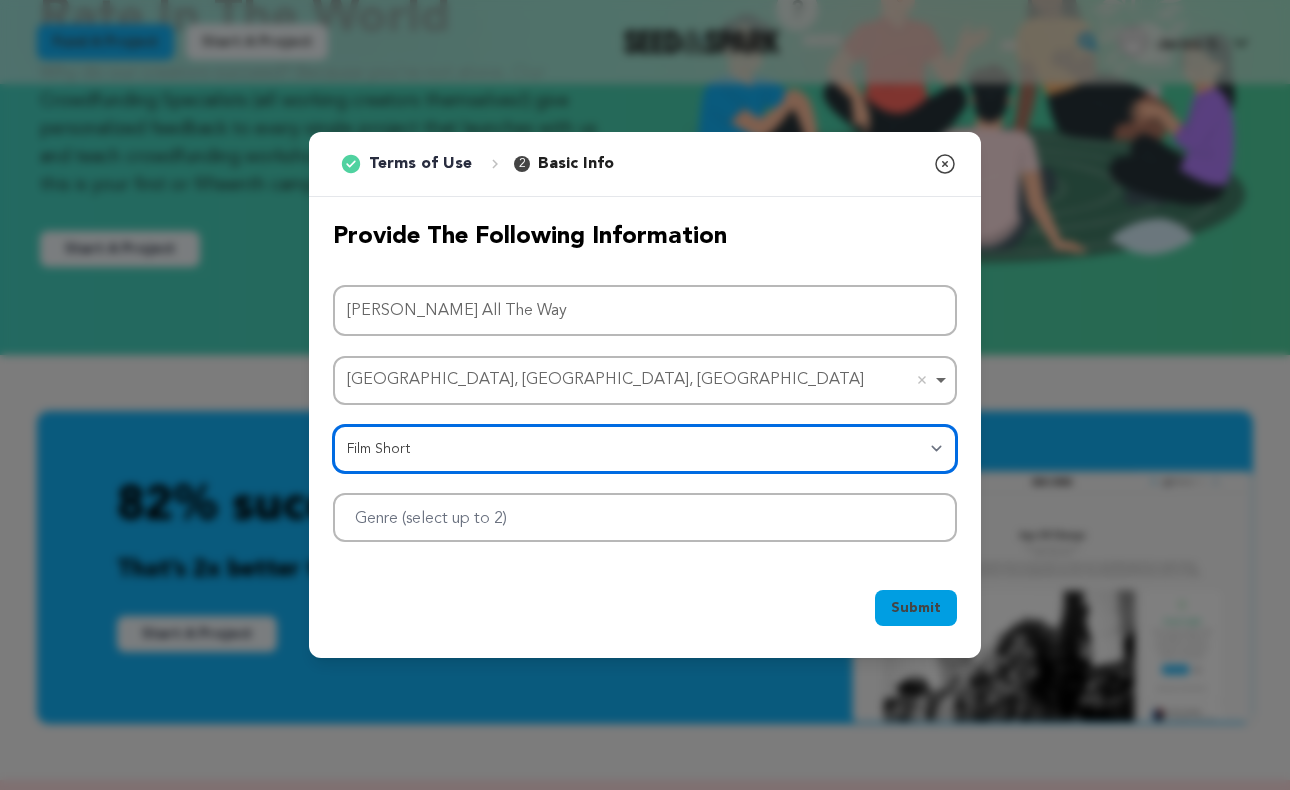 click at bounding box center [645, 517] 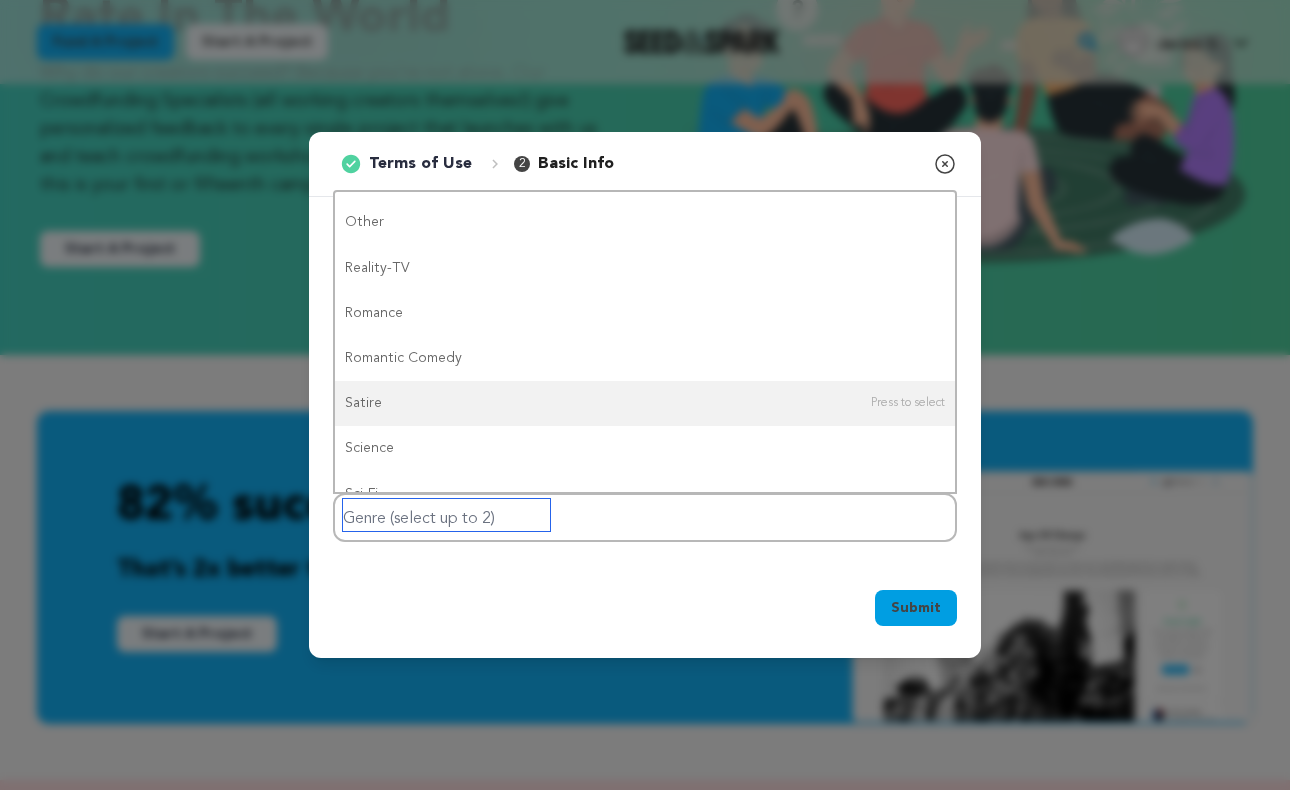 scroll, scrollTop: 1122, scrollLeft: 0, axis: vertical 